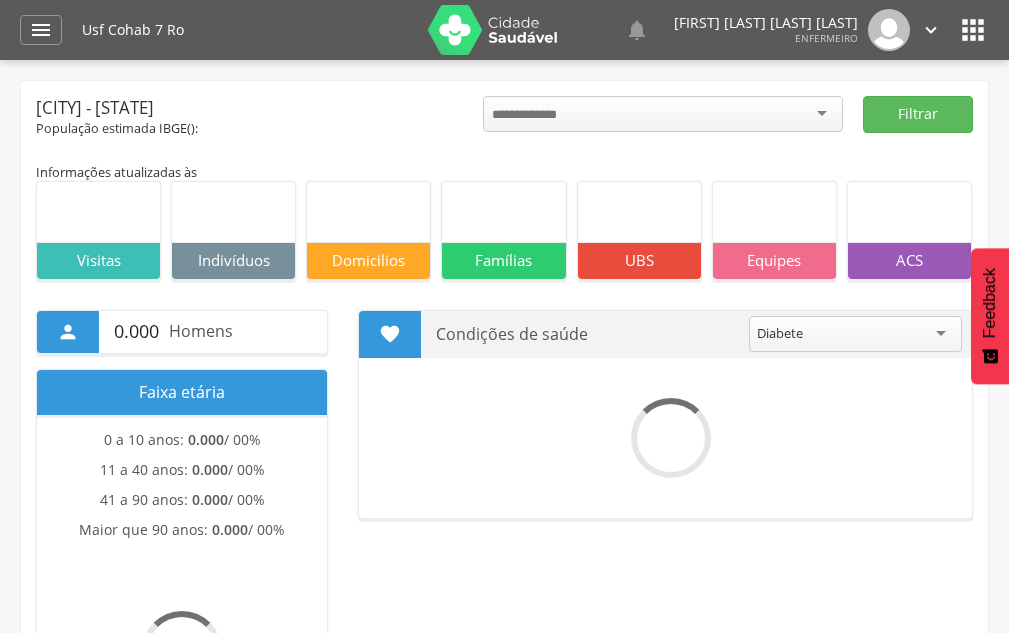scroll, scrollTop: 0, scrollLeft: 0, axis: both 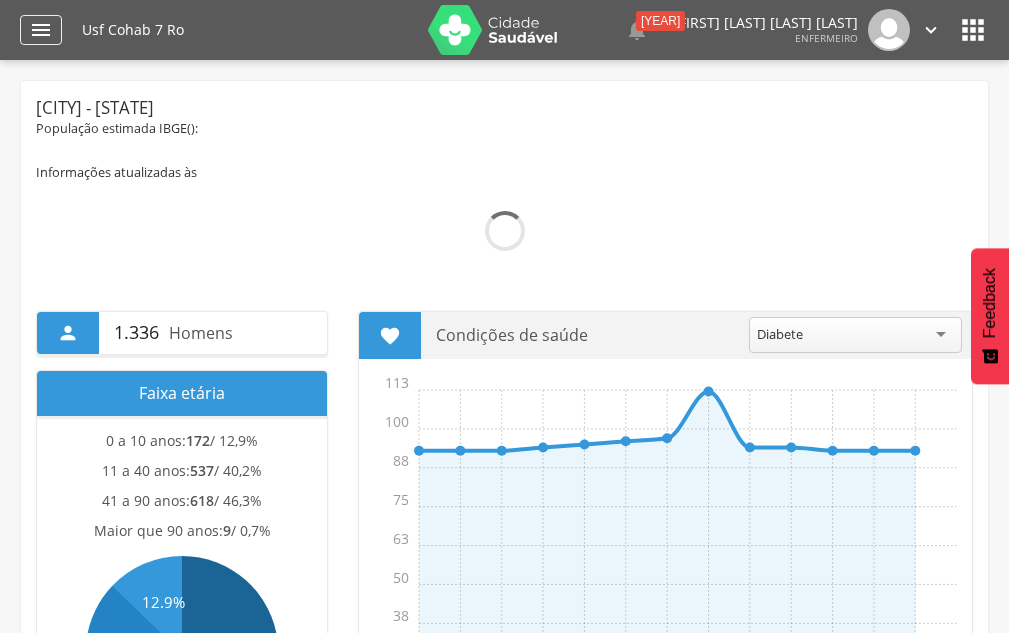click on "" at bounding box center (41, 30) 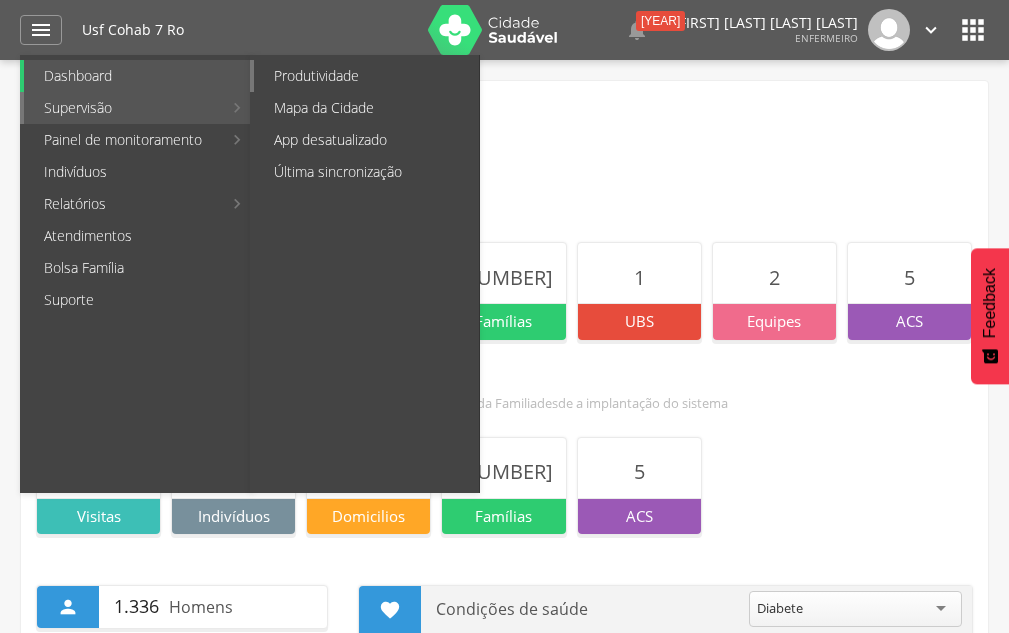 click on "Produtividade" at bounding box center (366, 76) 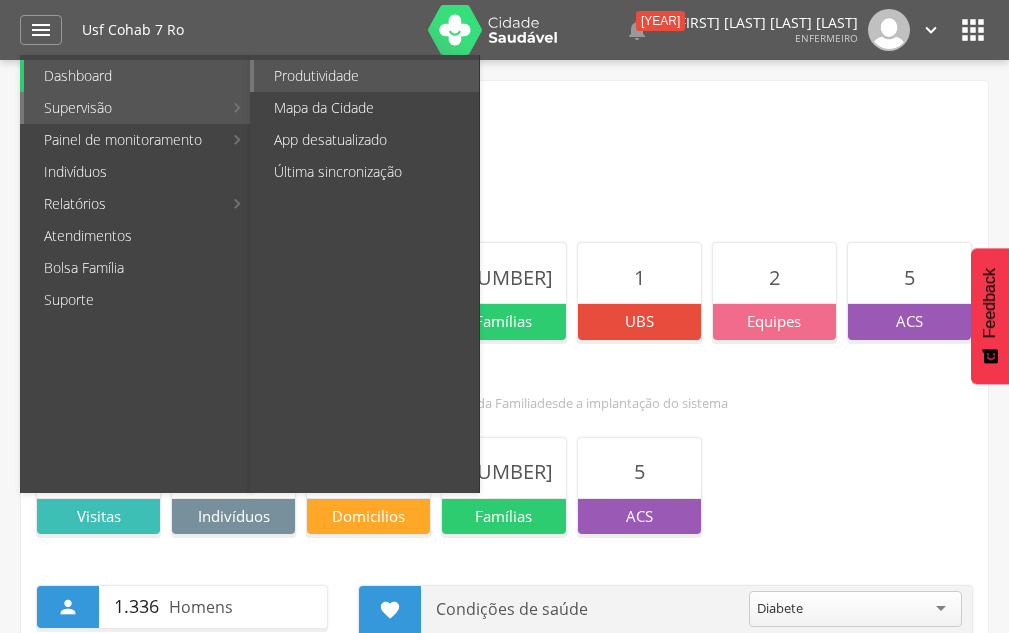 type on "**********" 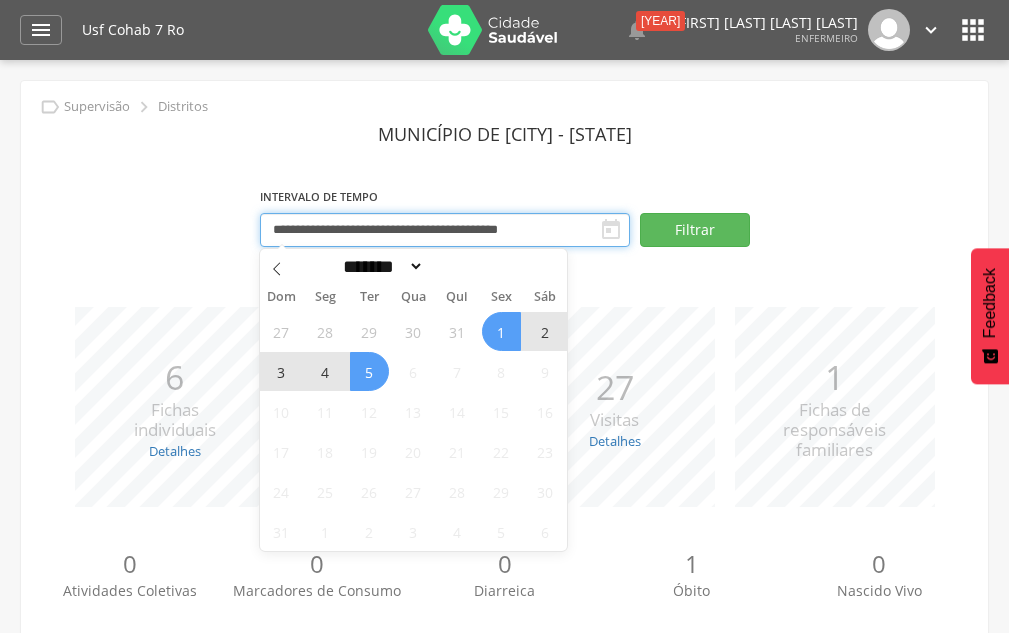 click on "**********" at bounding box center [445, 230] 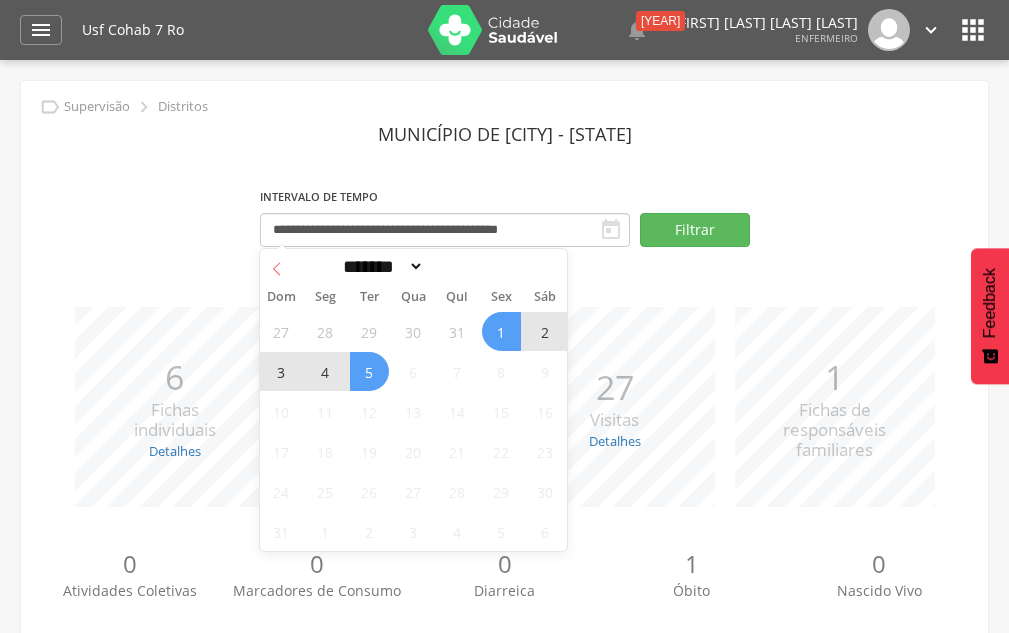 click 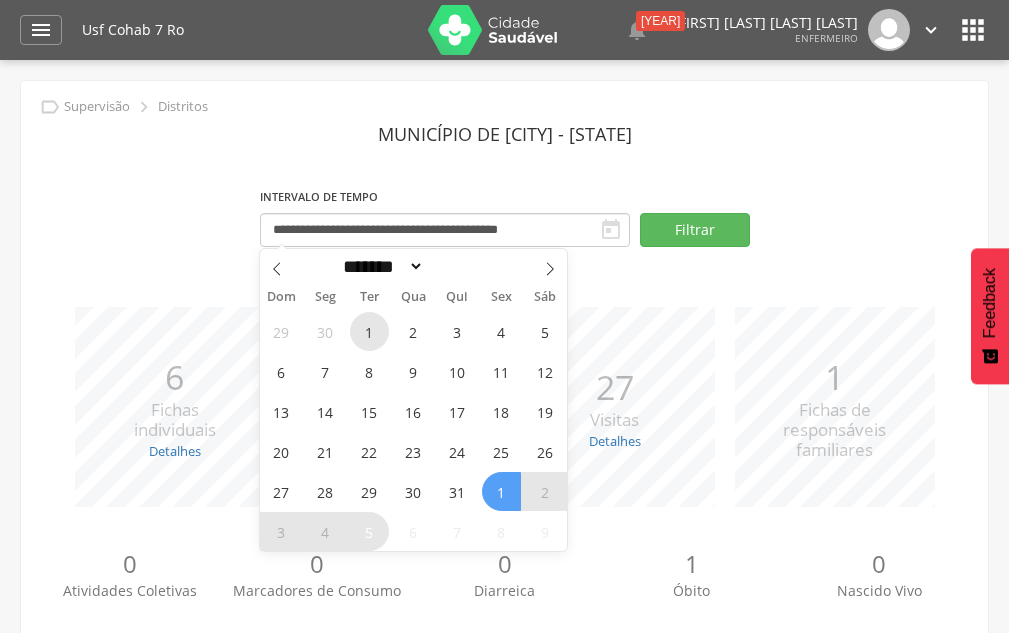 click on "1" at bounding box center (369, 331) 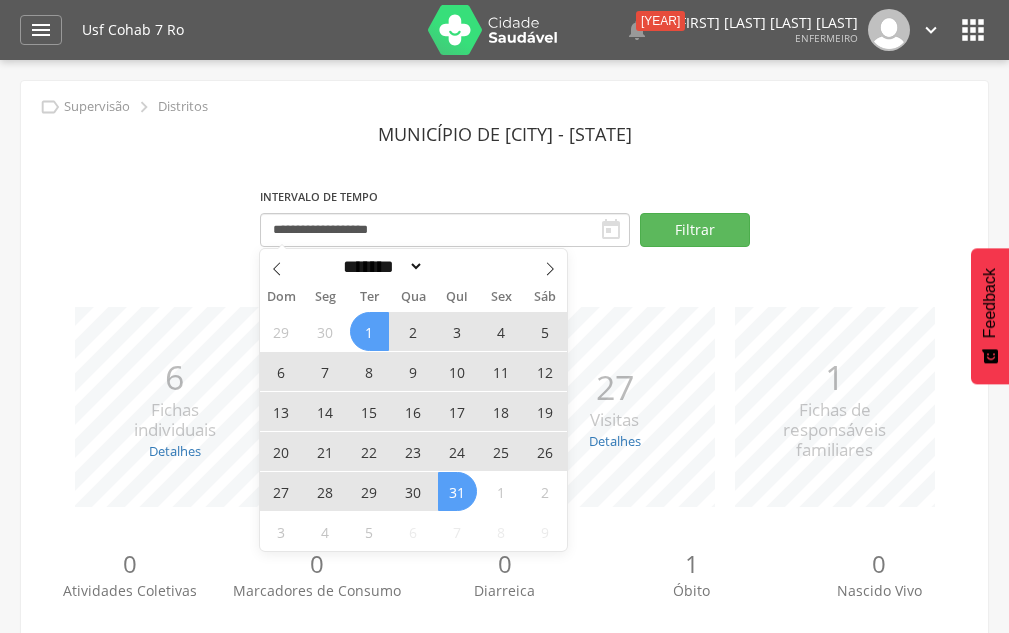 click on "31" at bounding box center [457, 491] 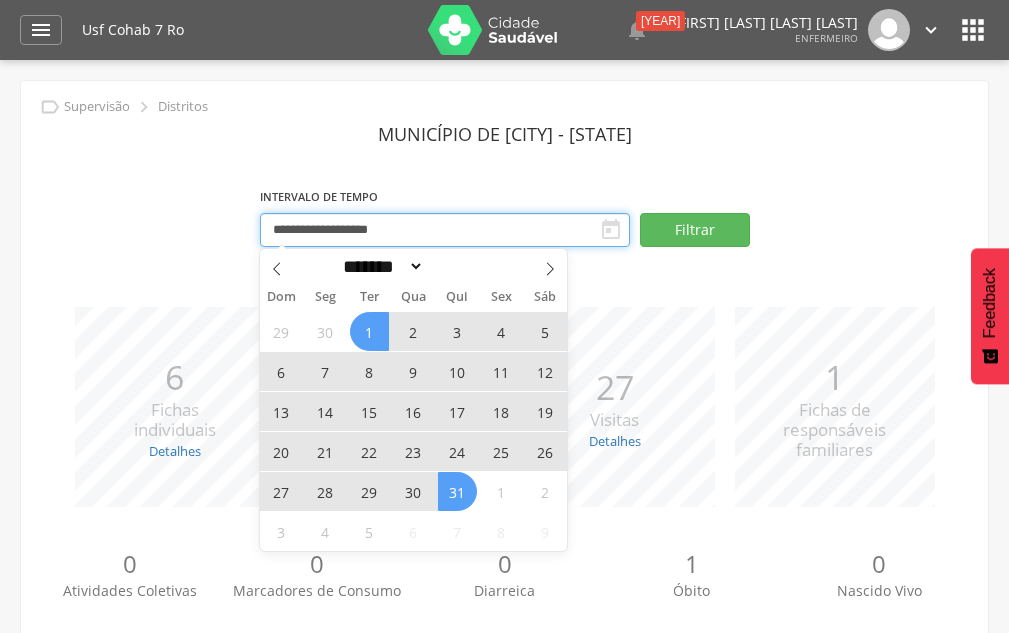 type on "**********" 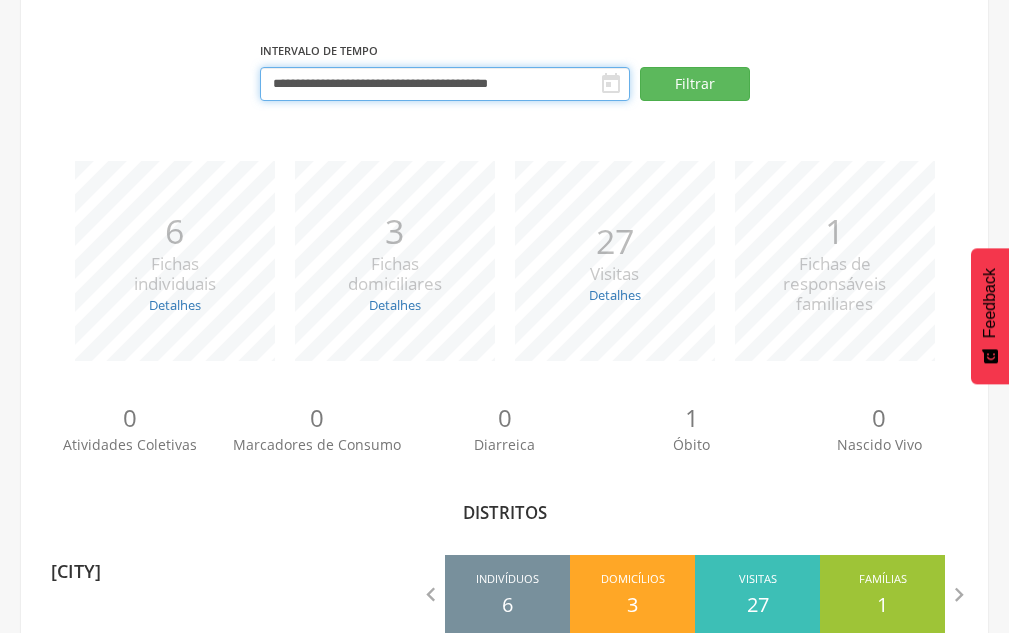 scroll, scrollTop: 94, scrollLeft: 0, axis: vertical 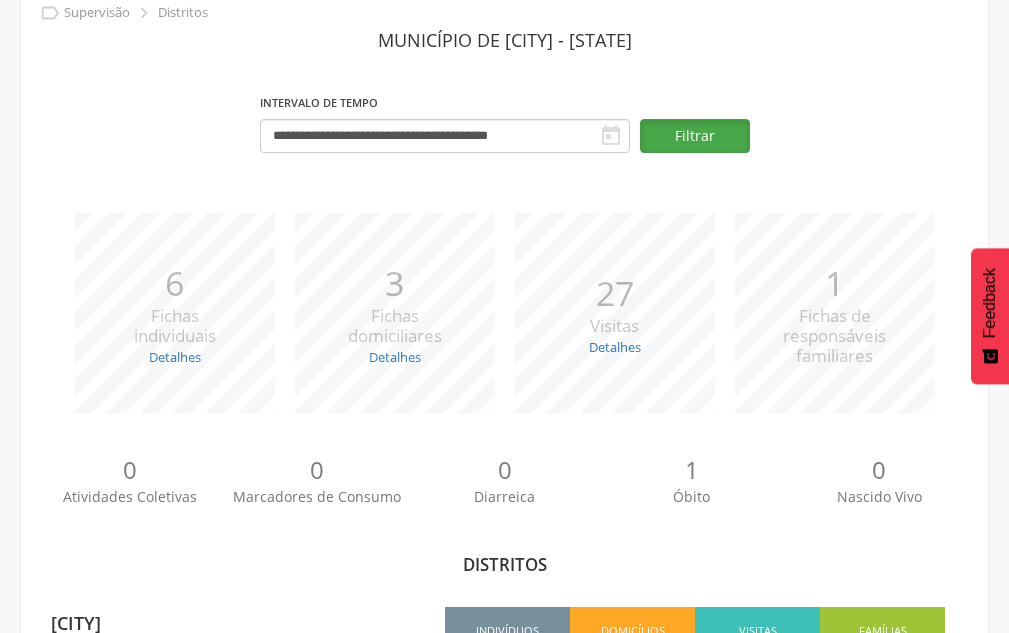 click on "Filtrar" at bounding box center (695, 136) 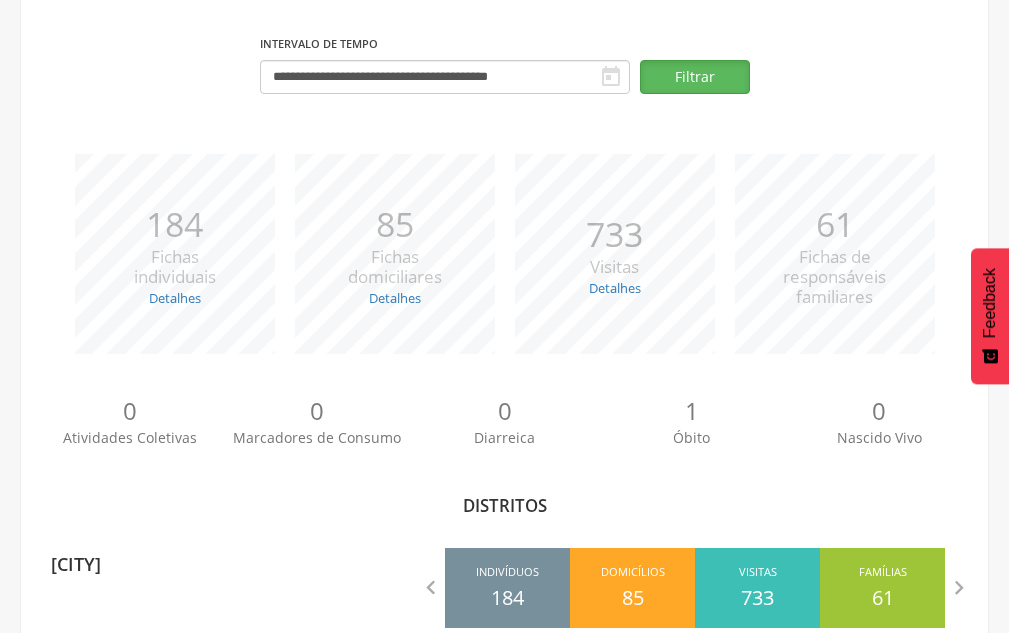 scroll, scrollTop: 194, scrollLeft: 0, axis: vertical 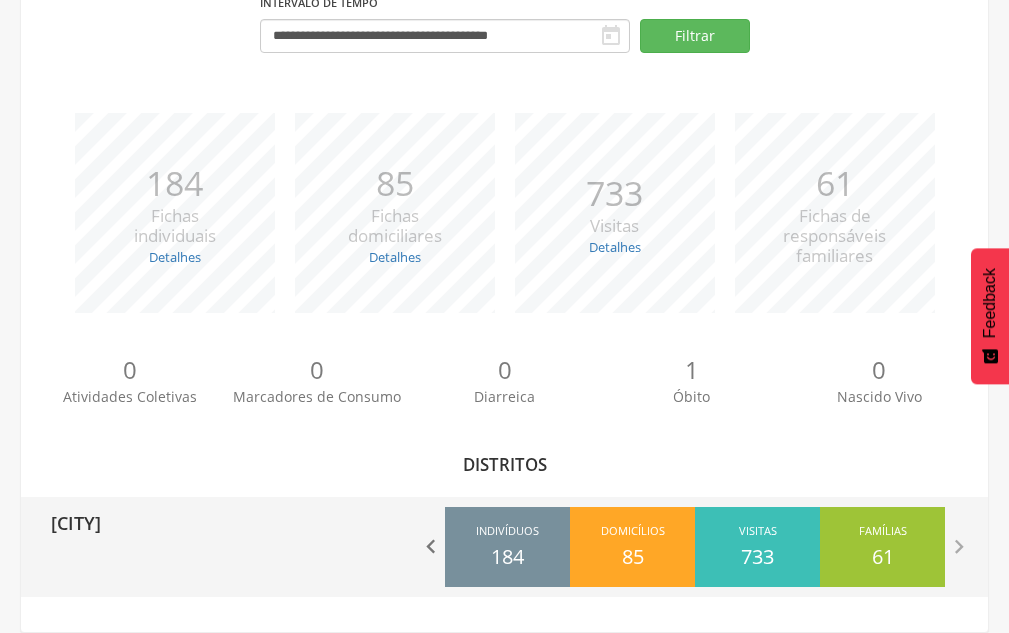 click on "" at bounding box center [431, 547] 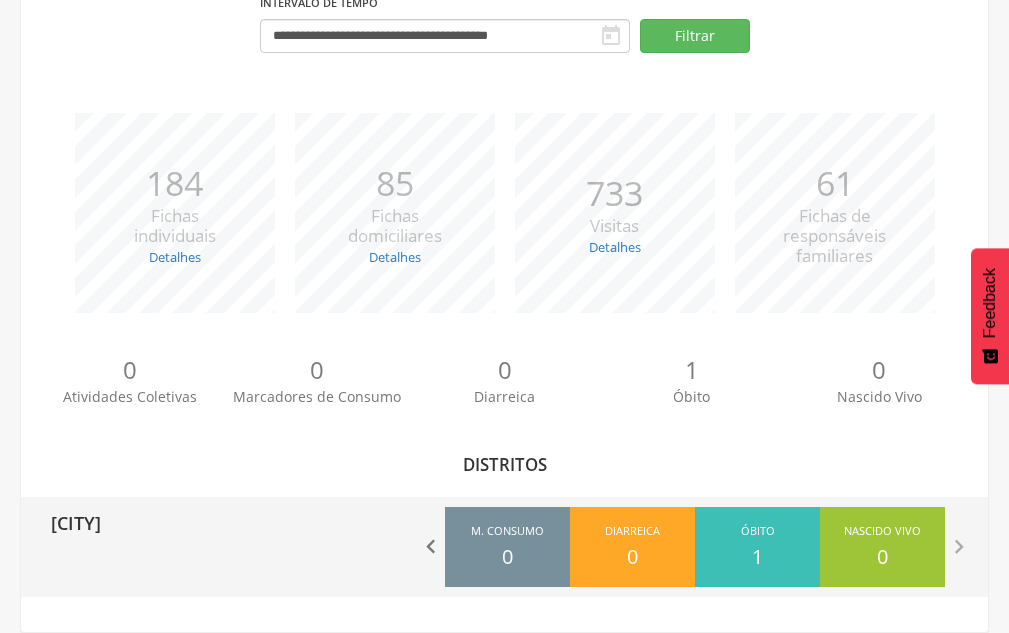 click on "" at bounding box center (431, 547) 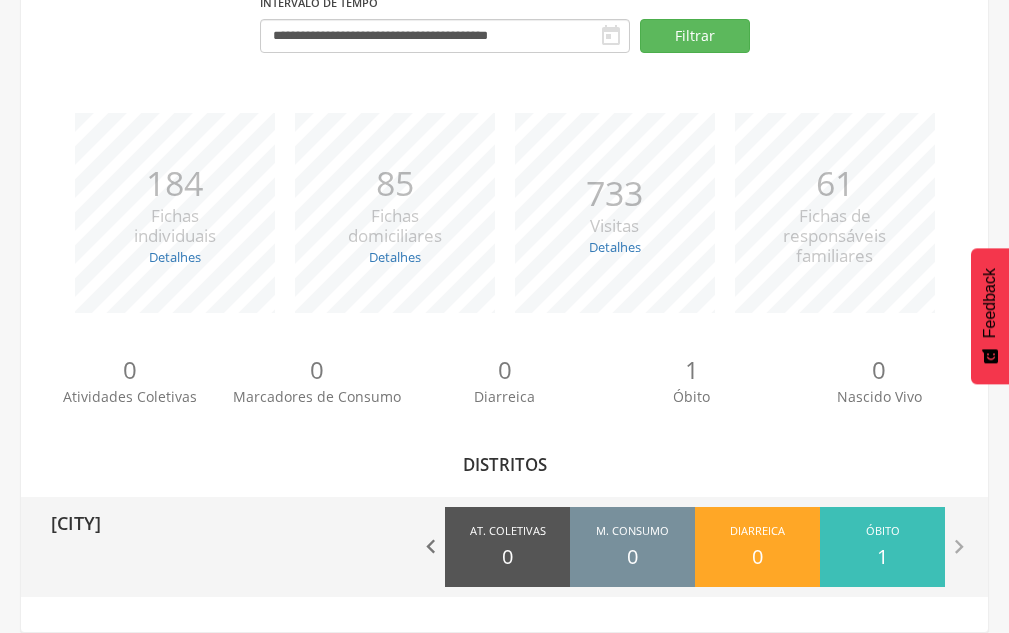 click on "" at bounding box center (431, 547) 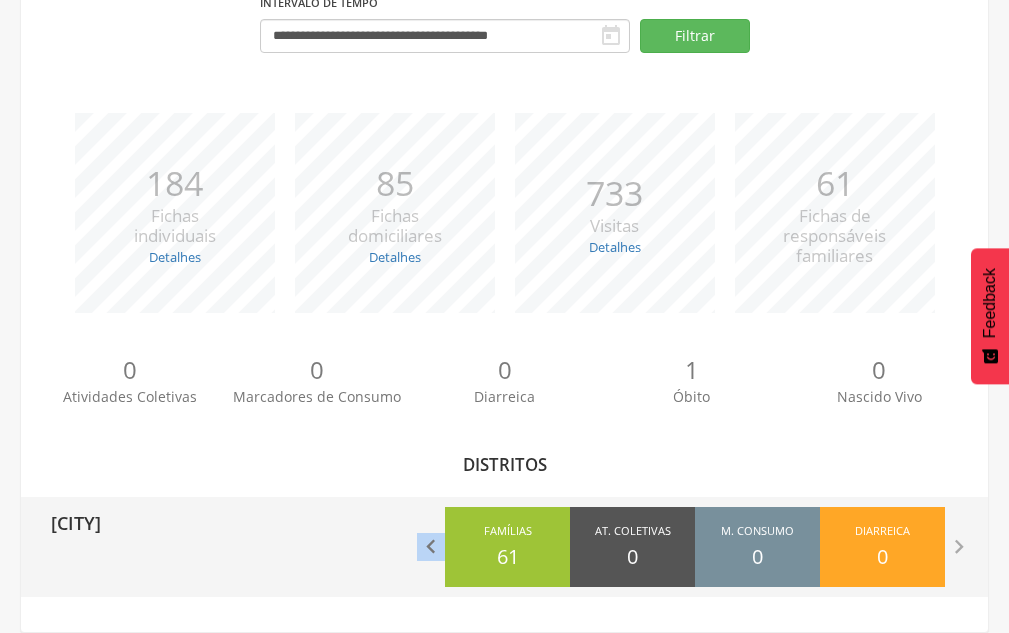 click on "" at bounding box center (431, 547) 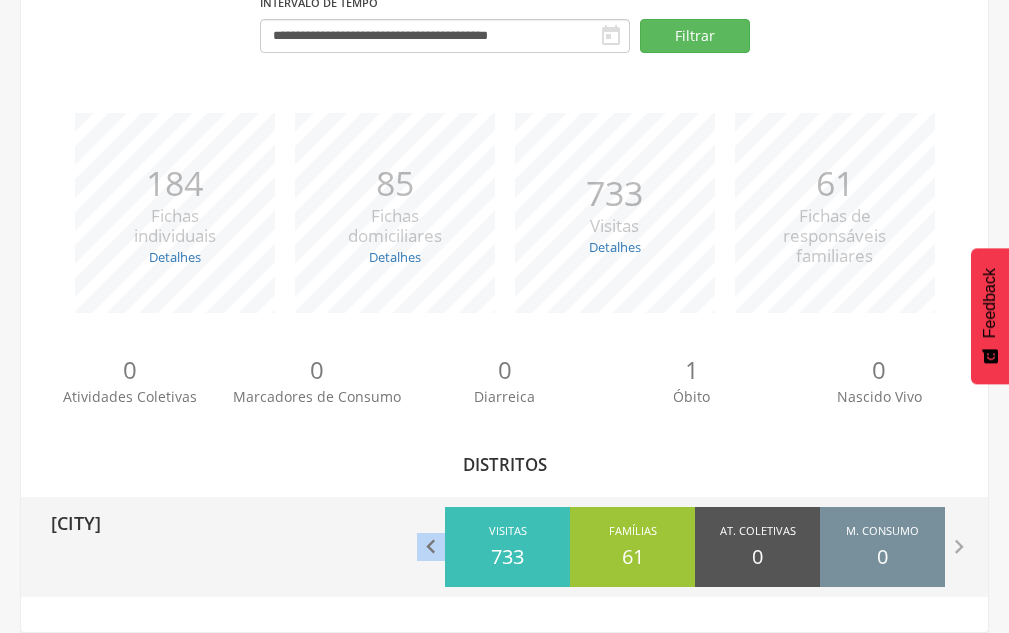 click on "" at bounding box center [431, 547] 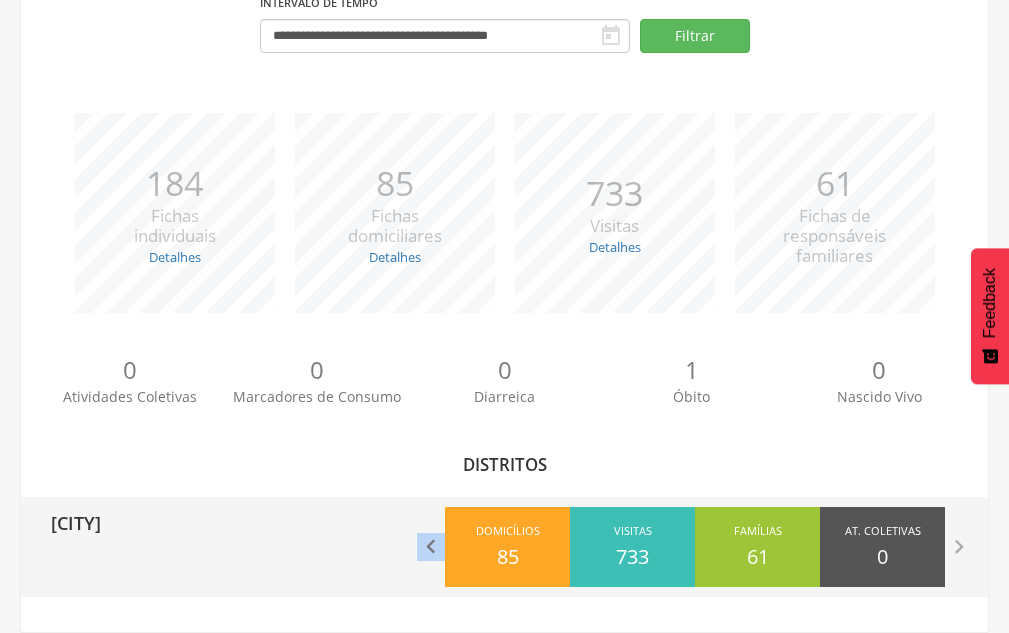click on "" at bounding box center [431, 547] 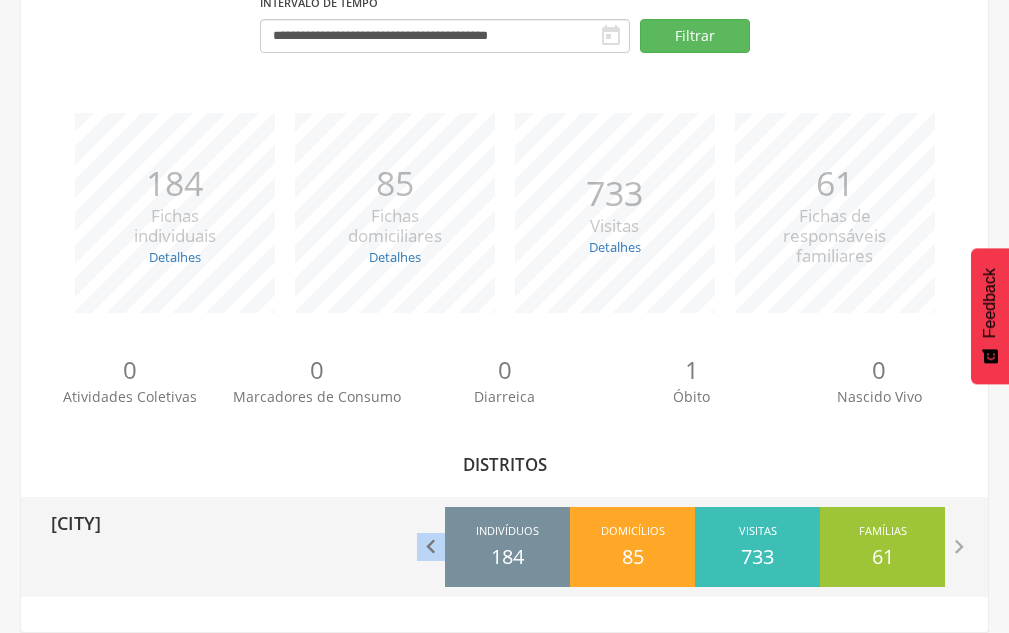 click on "" at bounding box center [431, 547] 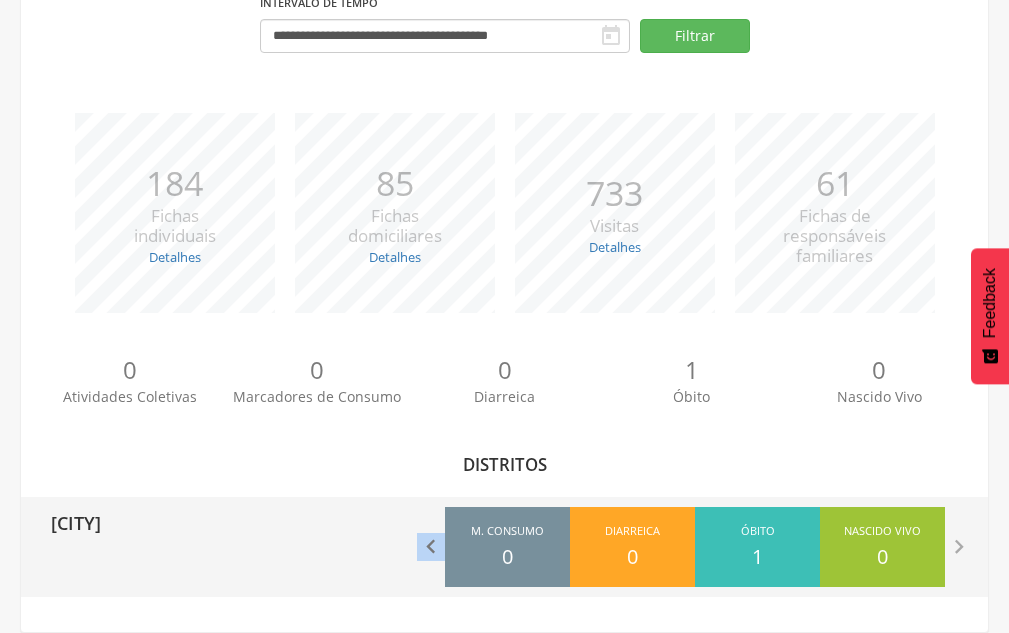 click on "" at bounding box center [431, 547] 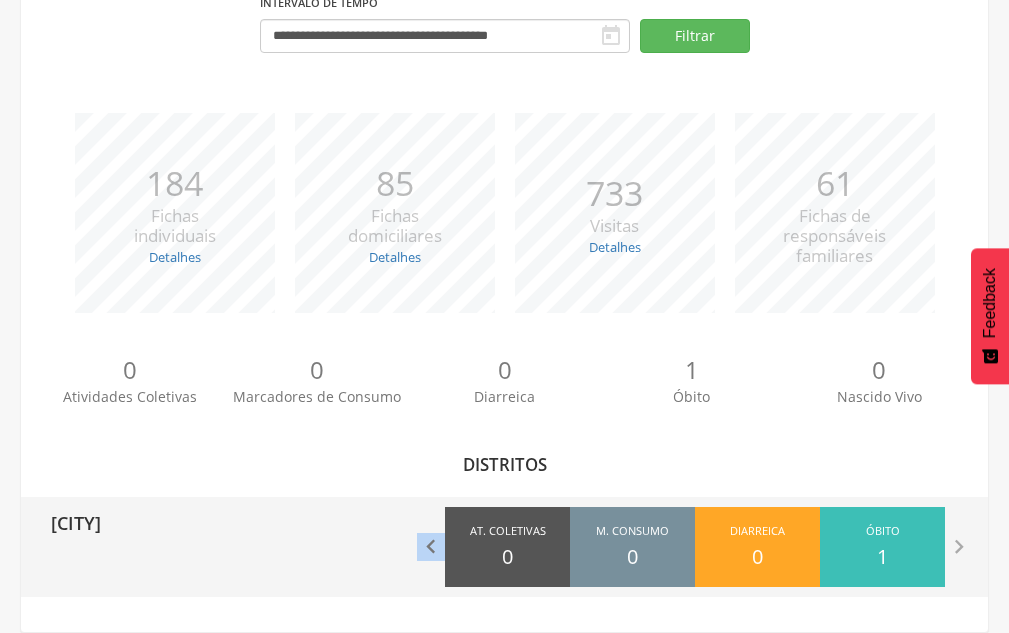 click on "" at bounding box center (431, 547) 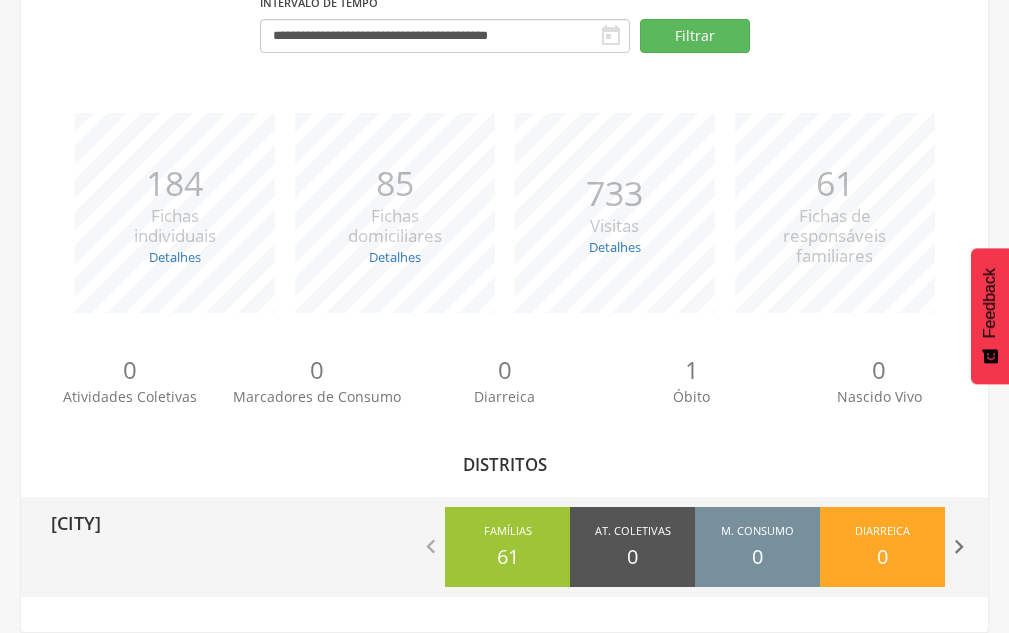 click on "" at bounding box center [959, 547] 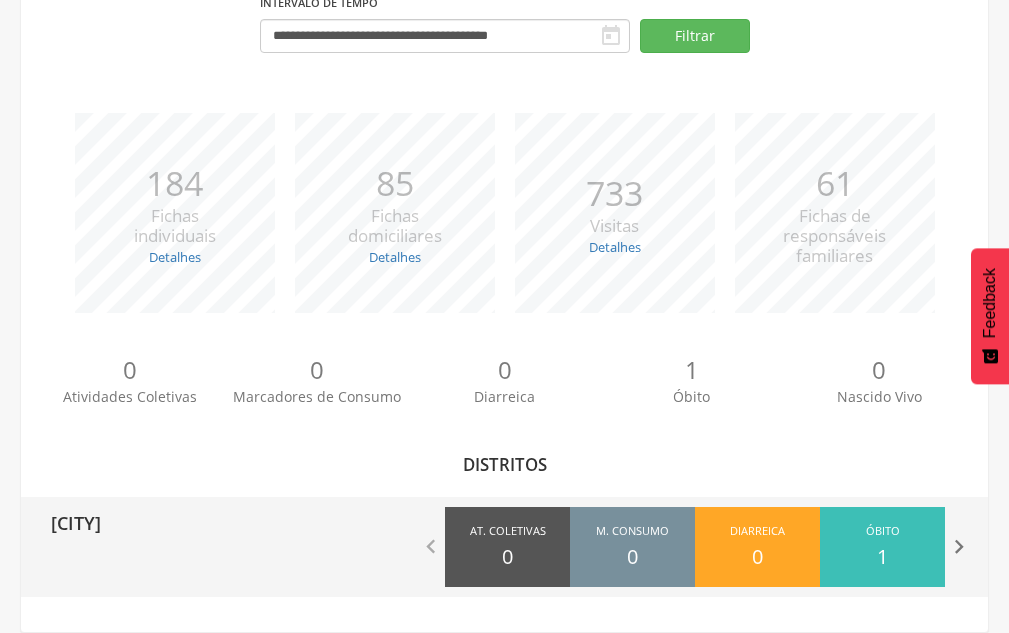 click on "" at bounding box center [959, 547] 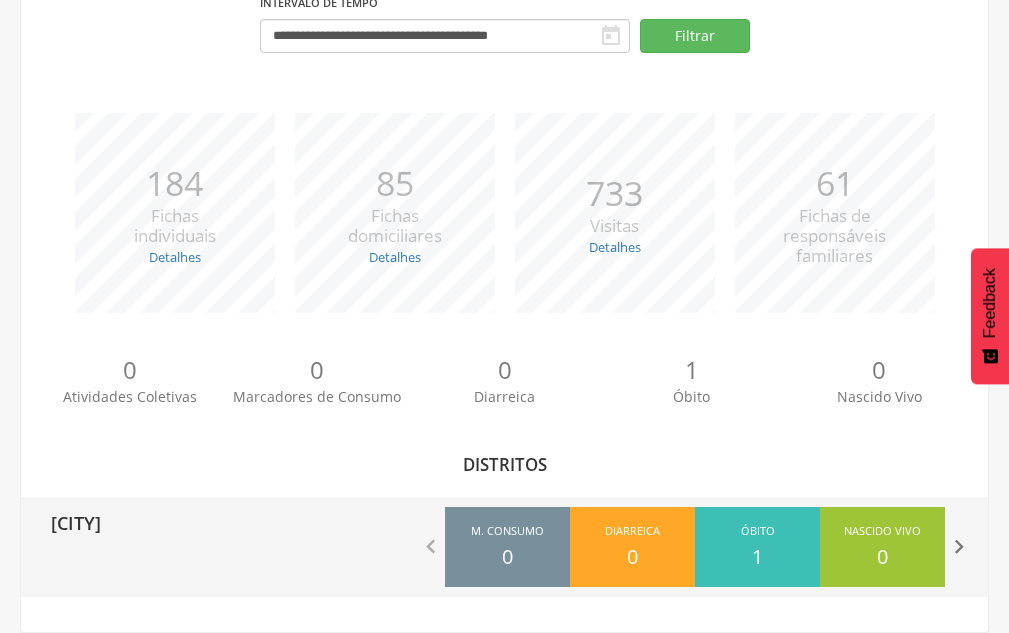 click on "" at bounding box center (959, 547) 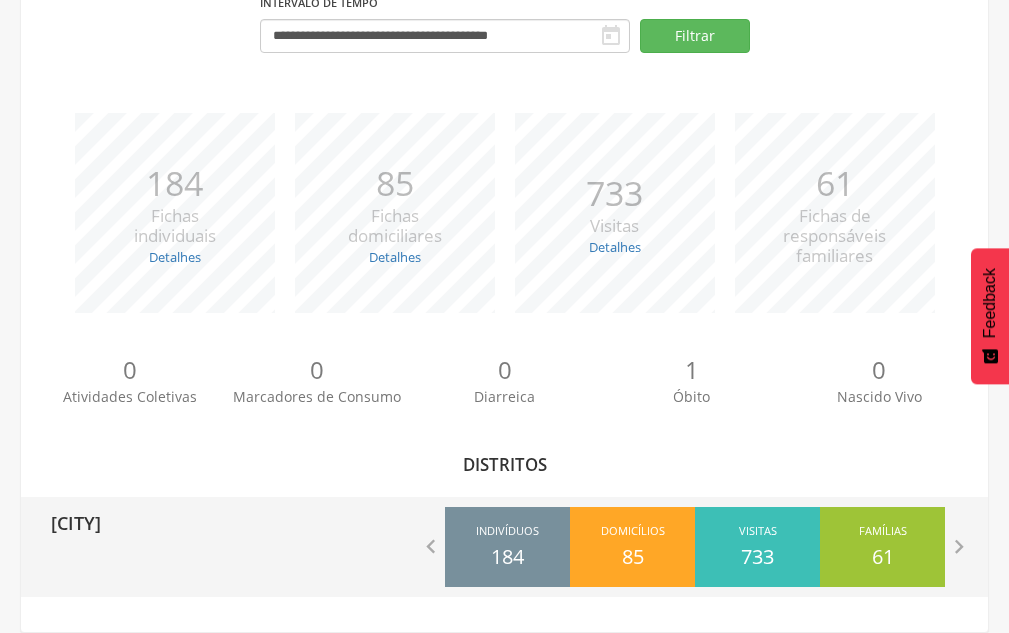 click on "733" at bounding box center [757, 557] 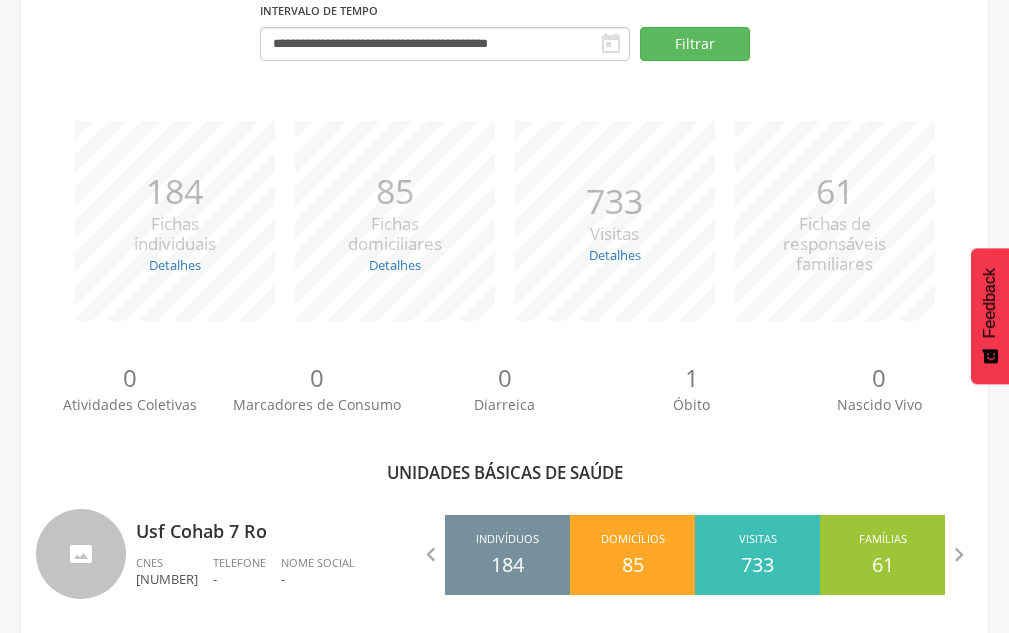 scroll, scrollTop: 206, scrollLeft: 0, axis: vertical 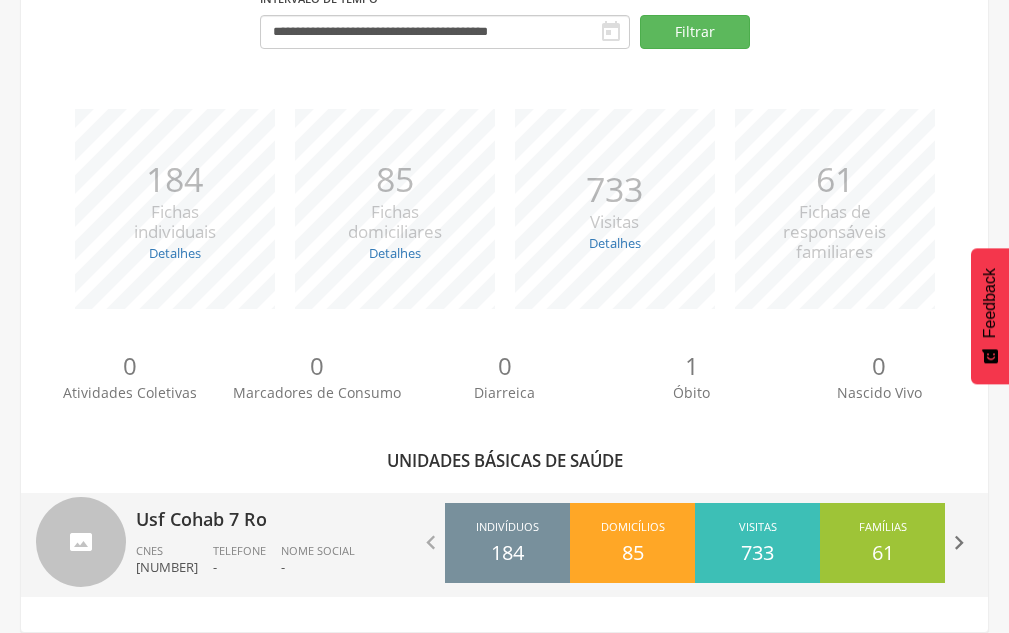click on "" at bounding box center (959, 543) 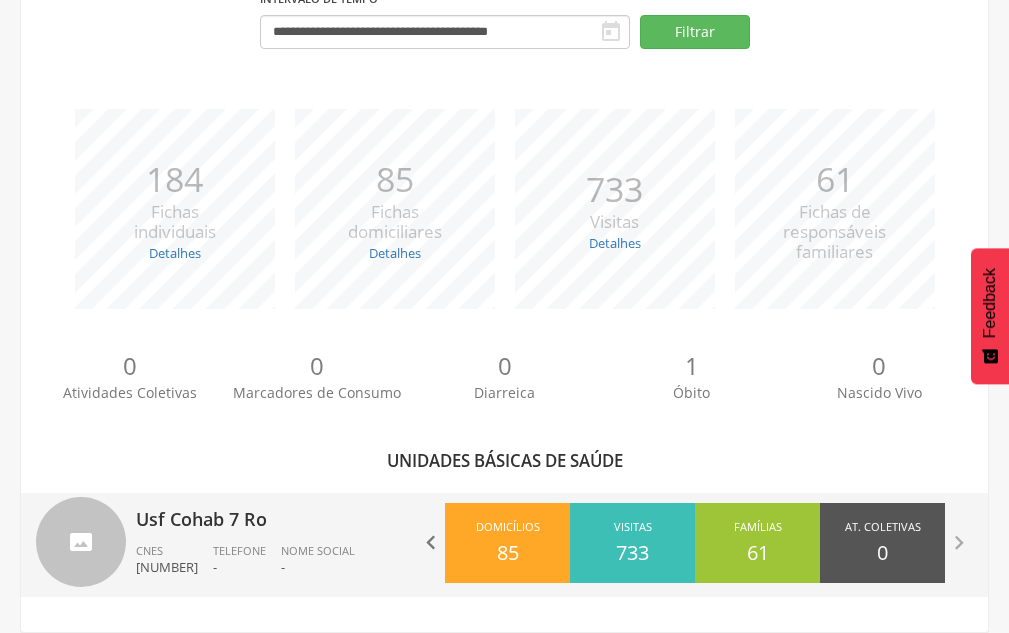 drag, startPoint x: 428, startPoint y: 538, endPoint x: 291, endPoint y: 536, distance: 137.0146 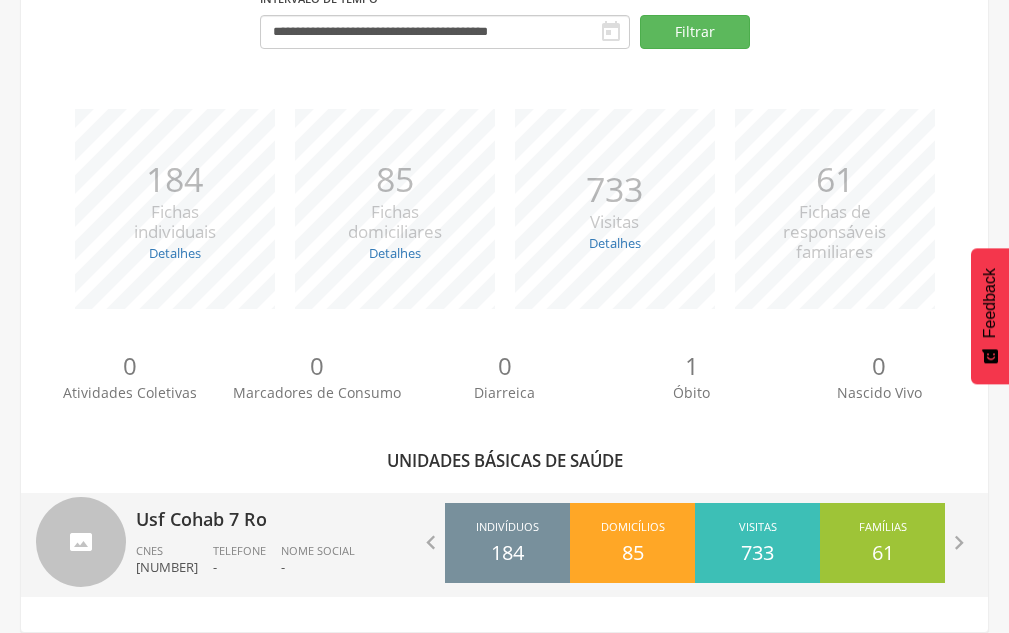 click on "Usf Cohab 7 Ro" at bounding box center (313, 513) 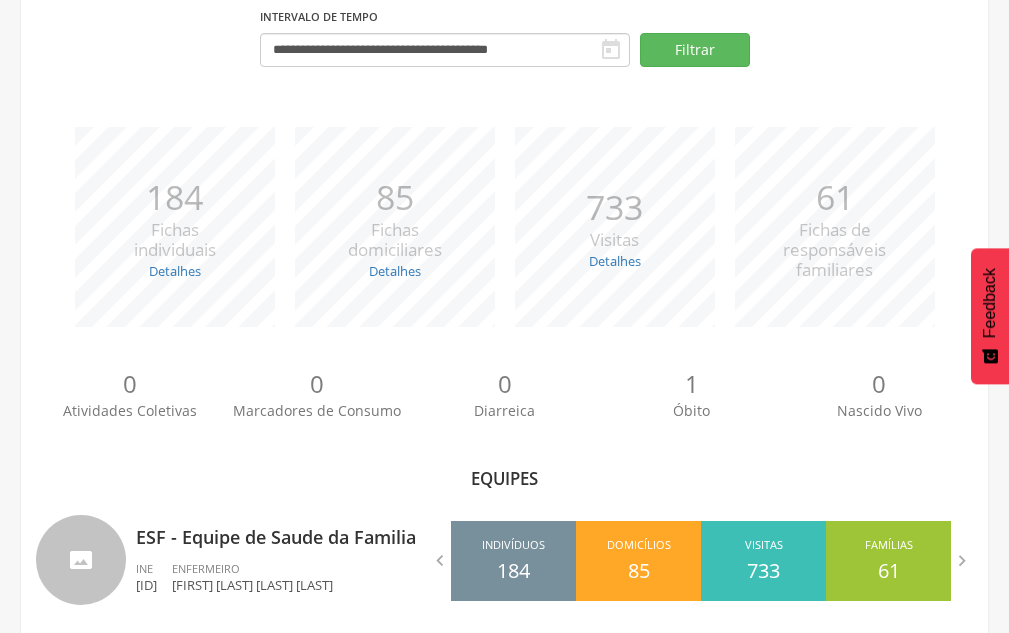 scroll, scrollTop: 206, scrollLeft: 0, axis: vertical 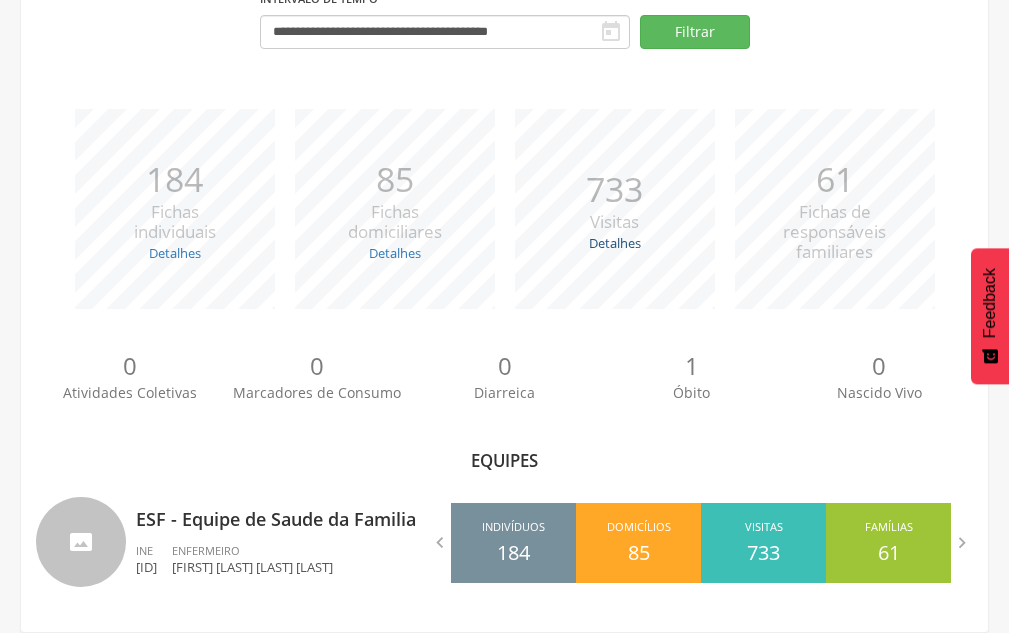 click on "Detalhes" at bounding box center [615, 243] 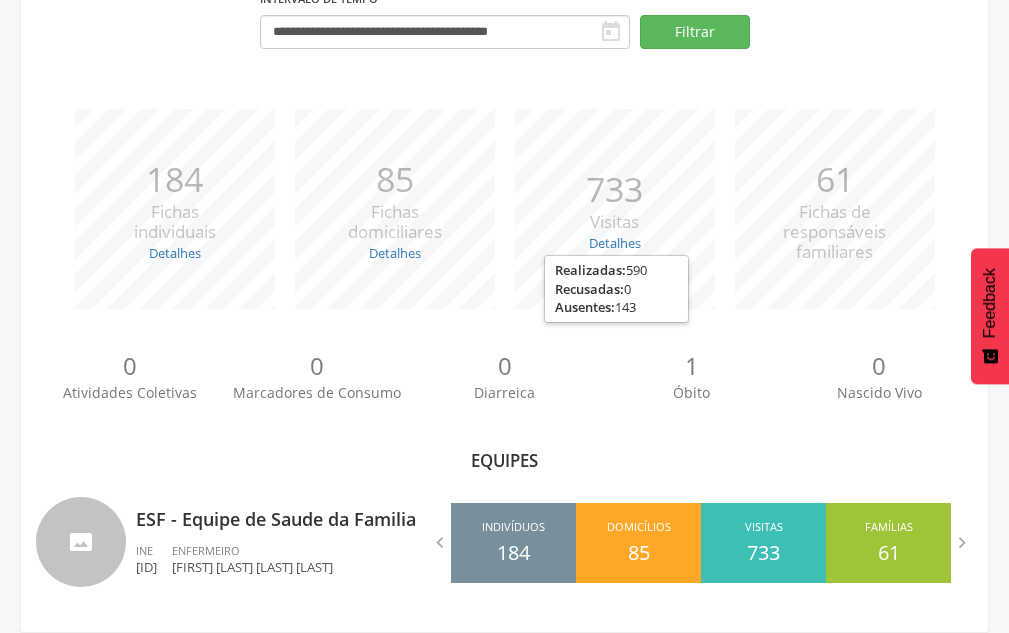 click on "[VISITS]" at bounding box center [615, 209] 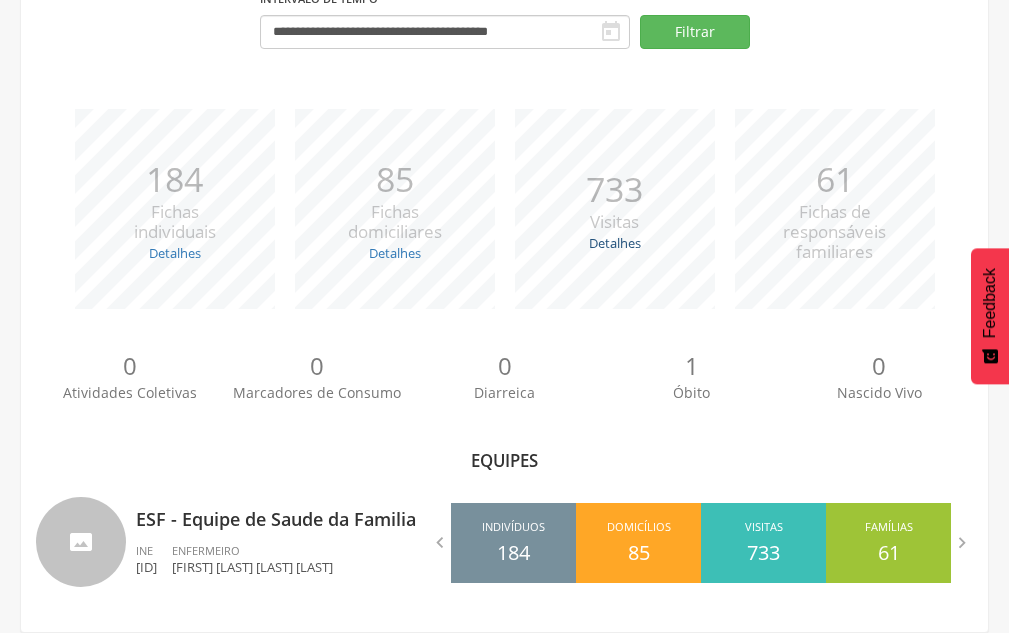 click on "Detalhes" at bounding box center (615, 243) 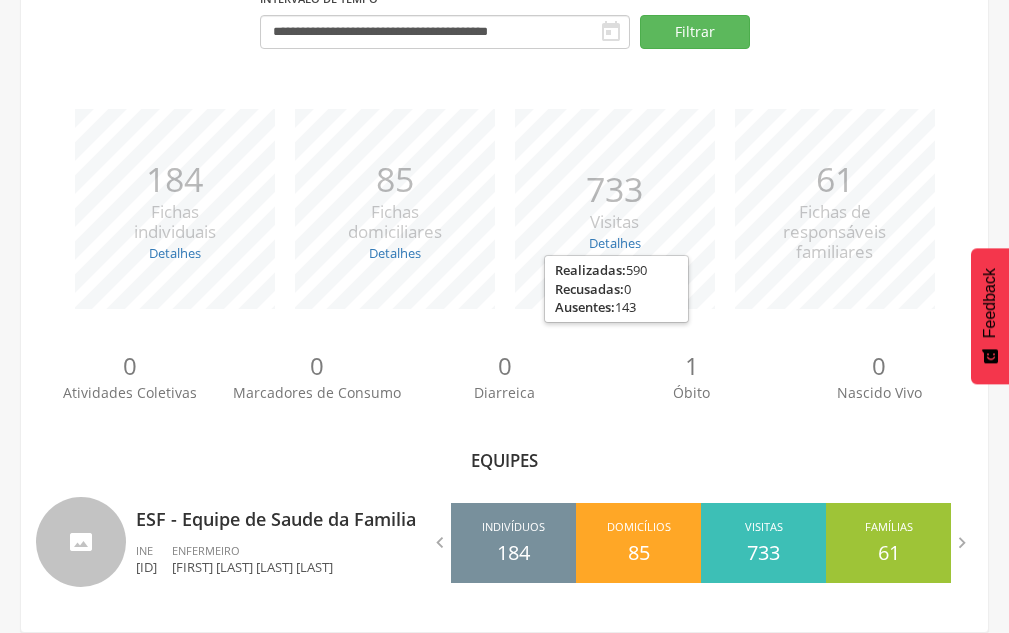click on "Recusadas:" at bounding box center [589, 289] 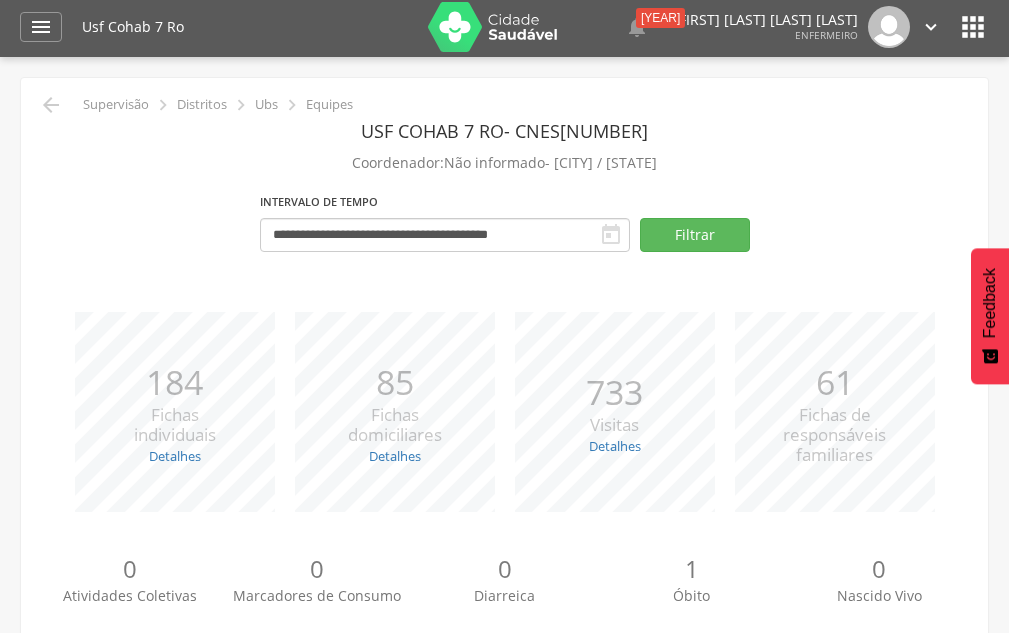 scroll, scrollTop: 0, scrollLeft: 0, axis: both 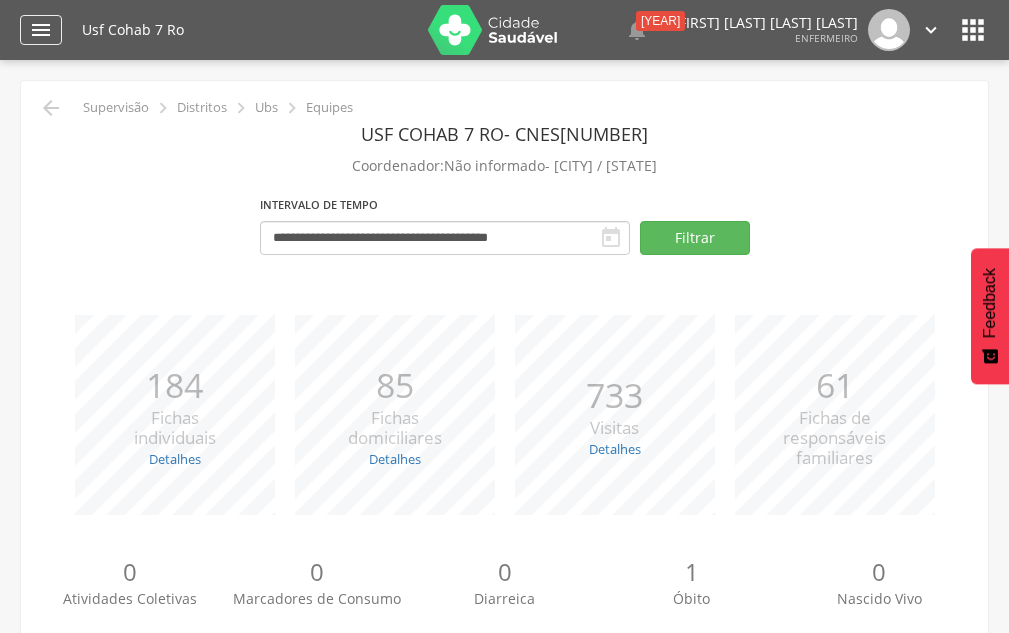 click on "" at bounding box center [41, 30] 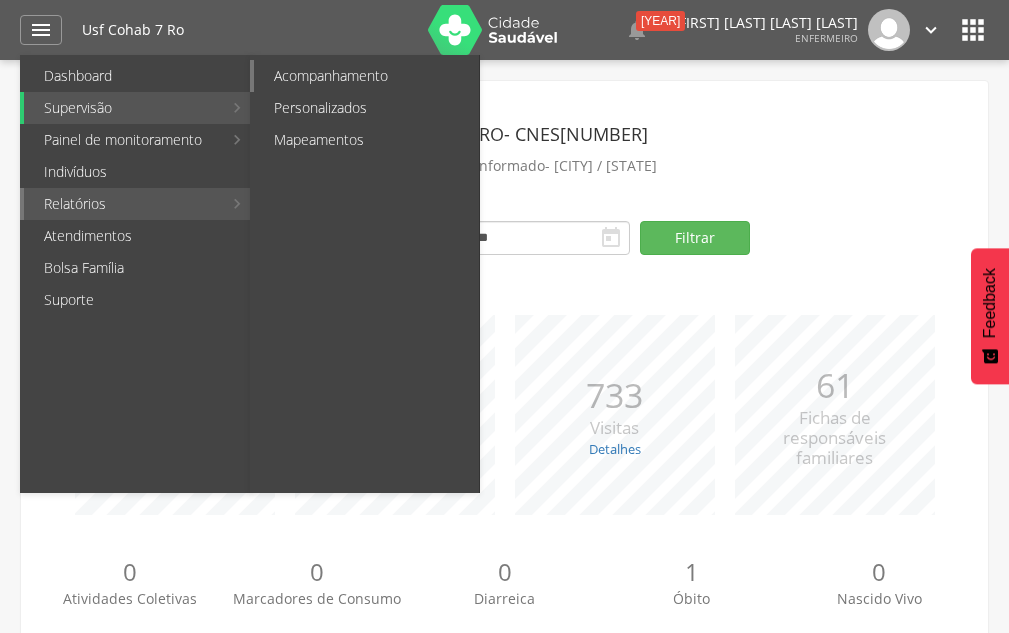 click on "Acompanhamento" at bounding box center [366, 76] 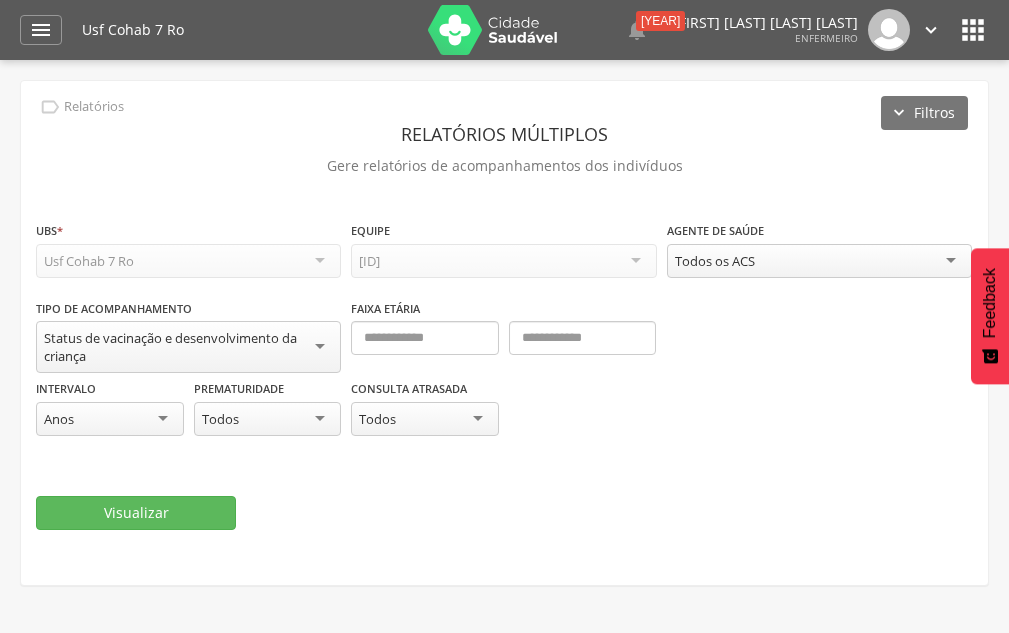 click on "Todos os ACS" at bounding box center [819, 261] 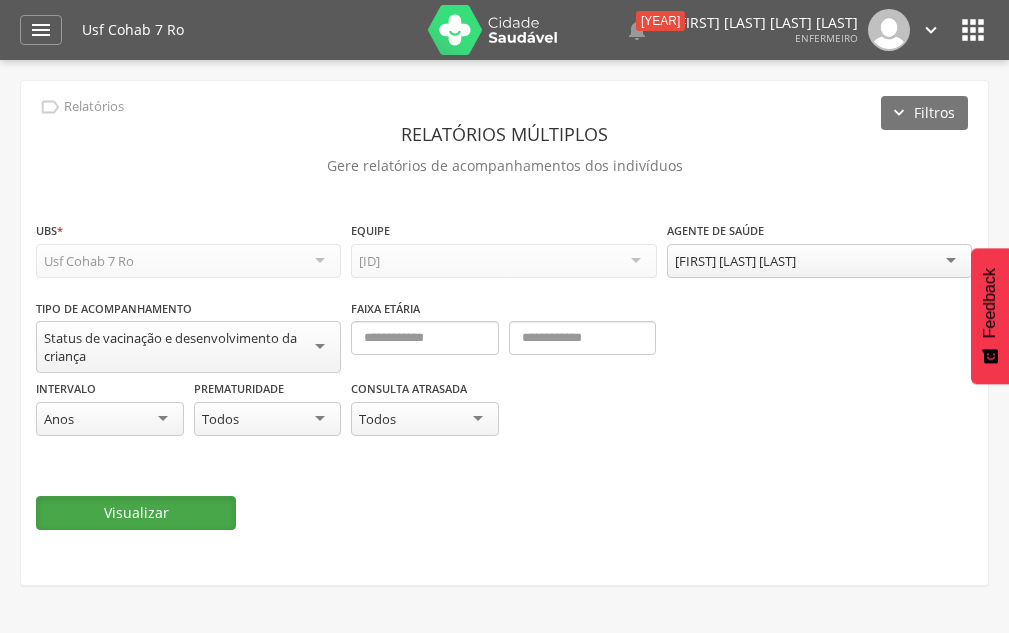 click on "Visualizar" at bounding box center [136, 513] 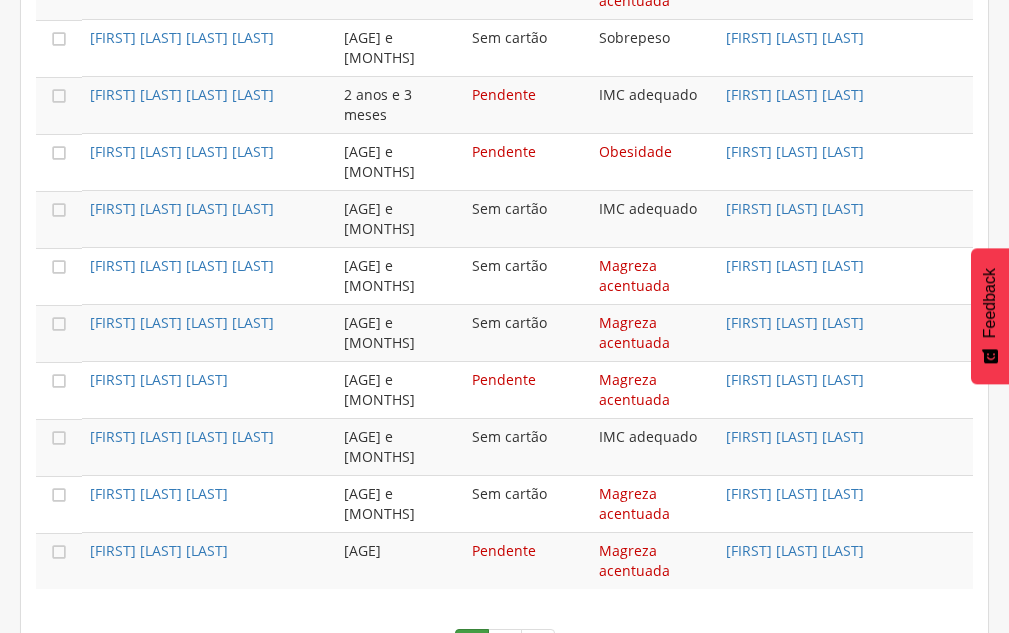 scroll, scrollTop: 1734, scrollLeft: 0, axis: vertical 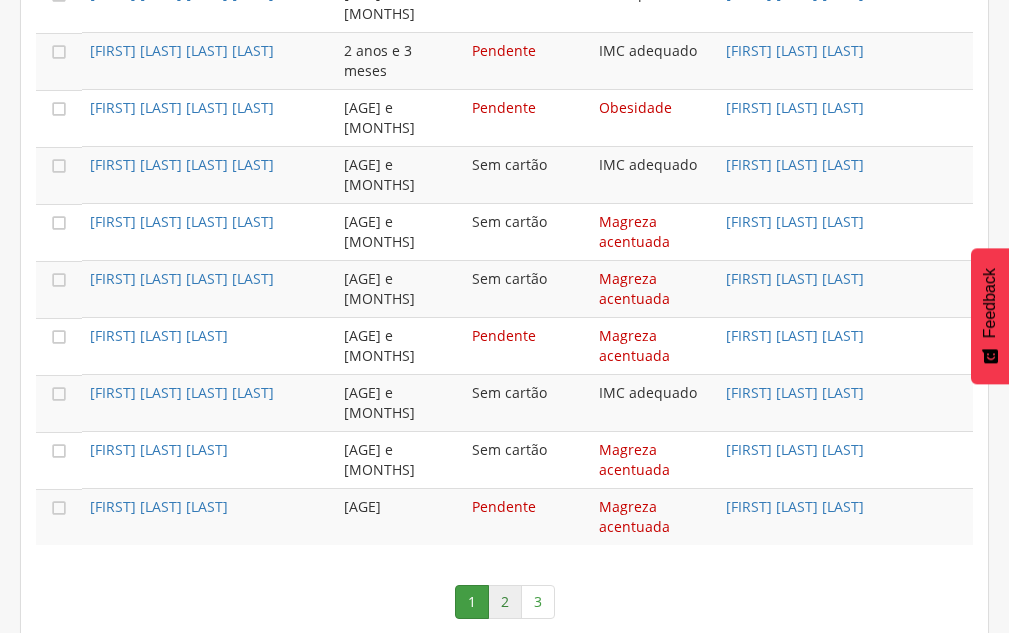 click on "2" at bounding box center [505, 602] 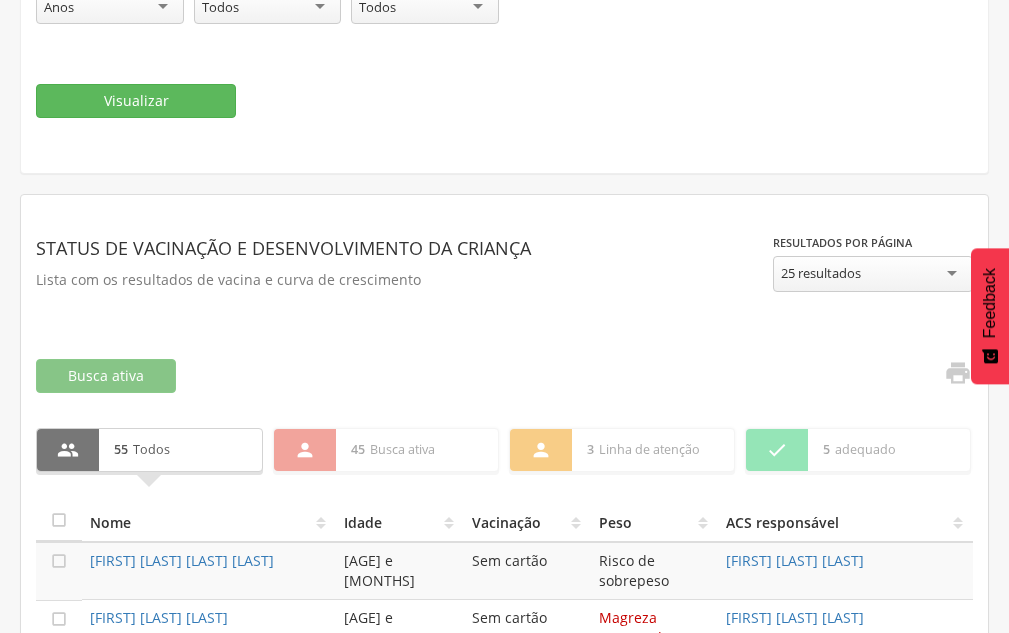 scroll, scrollTop: 0, scrollLeft: 0, axis: both 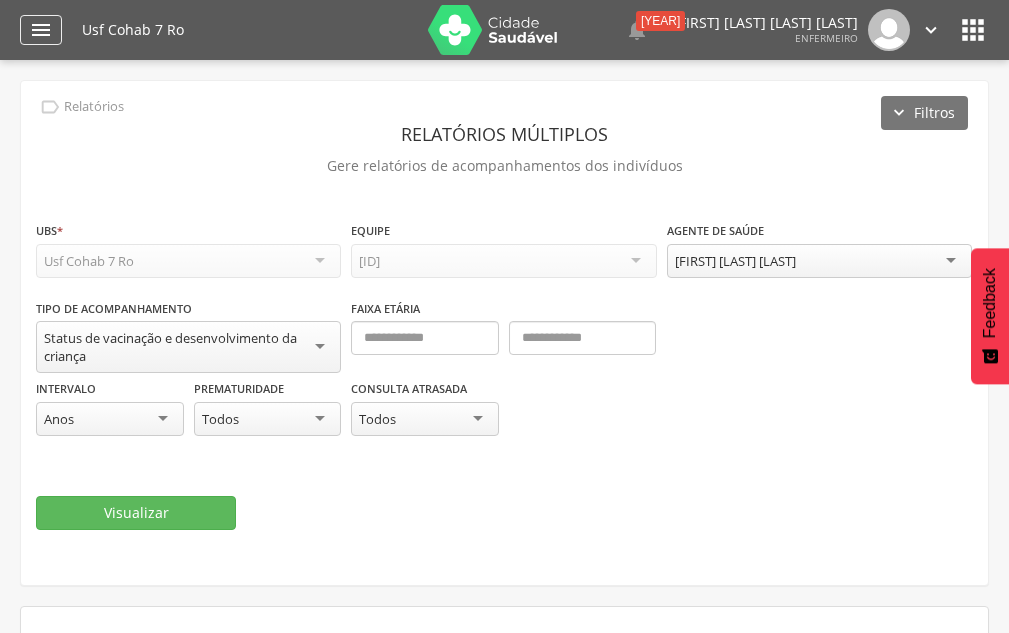 click on "" at bounding box center (41, 30) 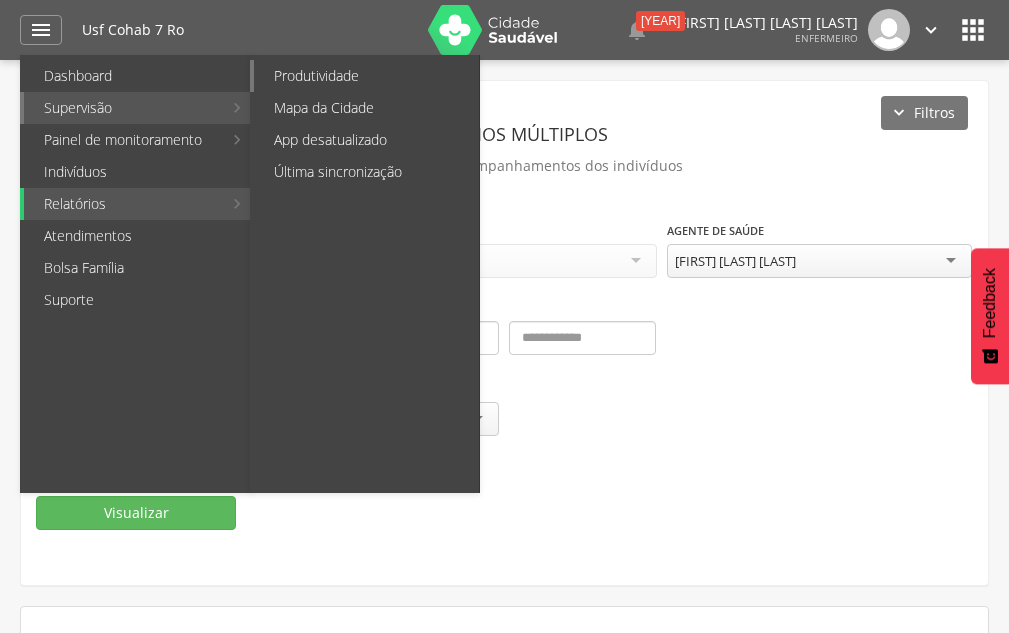 click on "Produtividade" at bounding box center [366, 76] 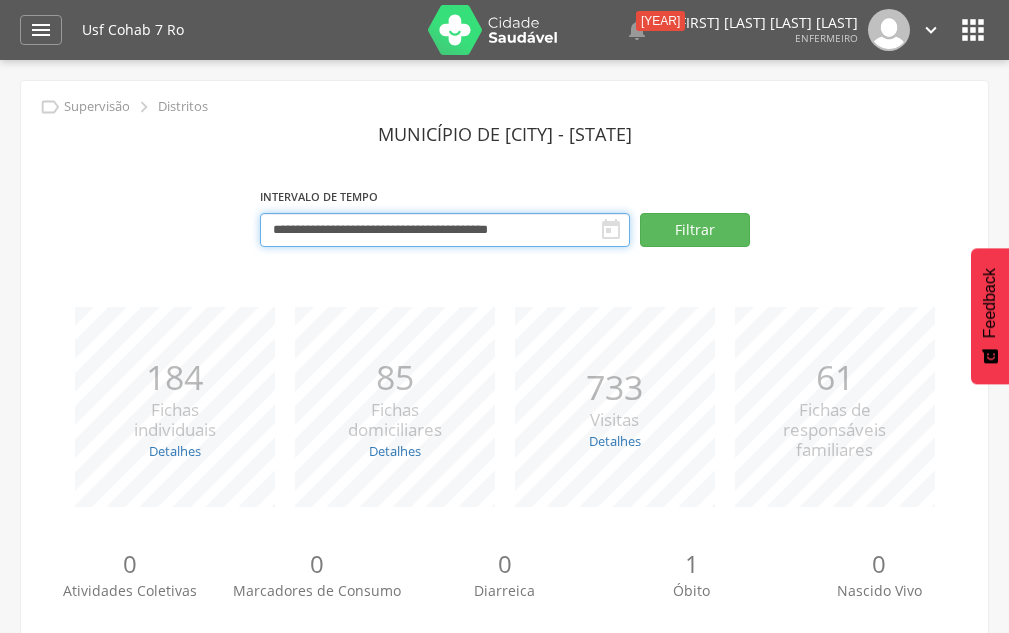 click on "**********" at bounding box center [445, 230] 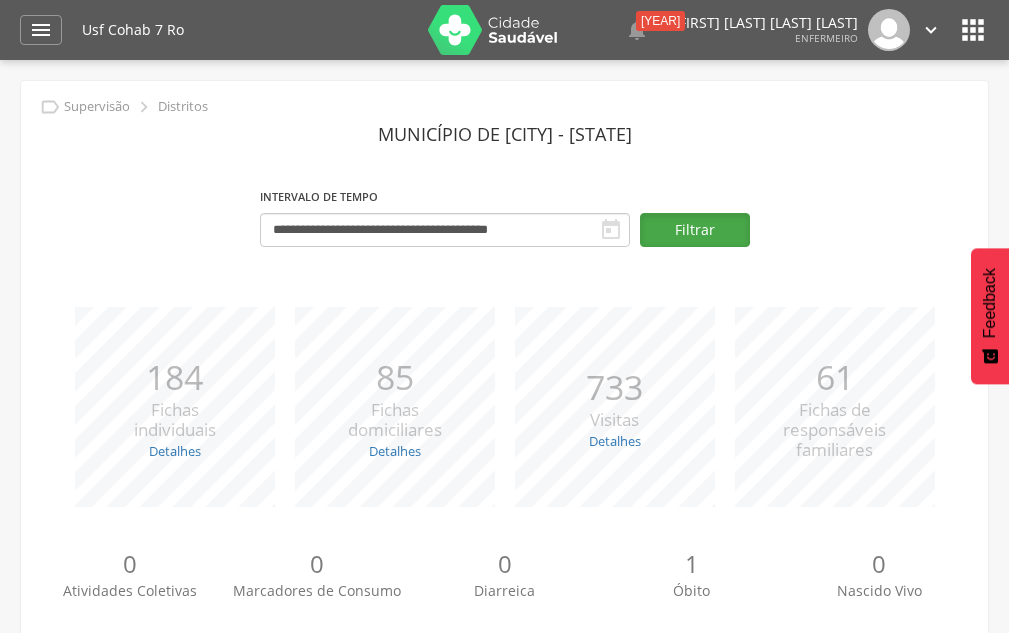 click on "Filtrar" at bounding box center [695, 230] 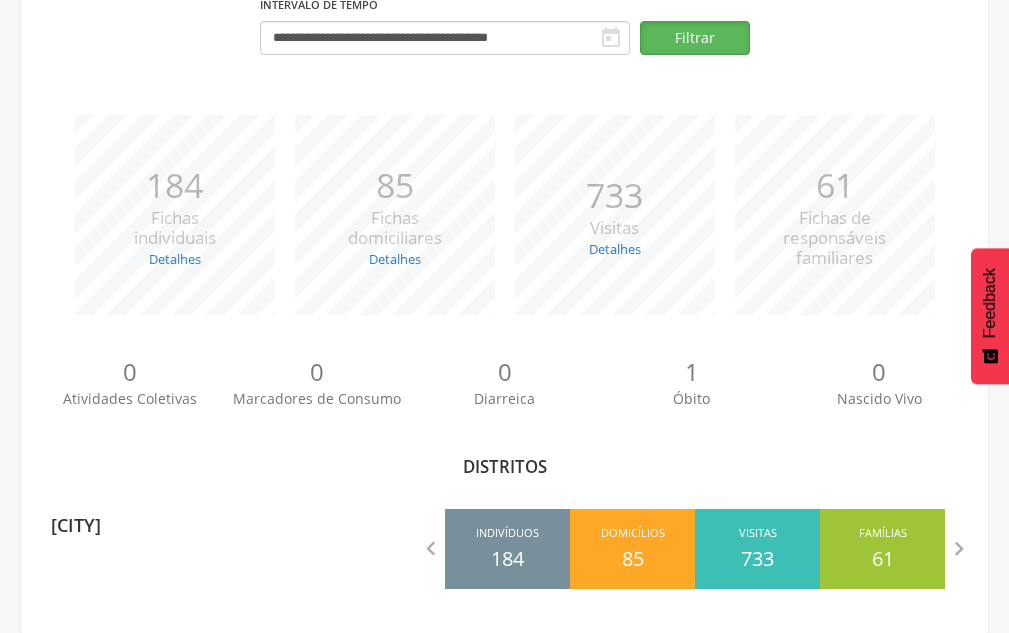 scroll, scrollTop: 194, scrollLeft: 0, axis: vertical 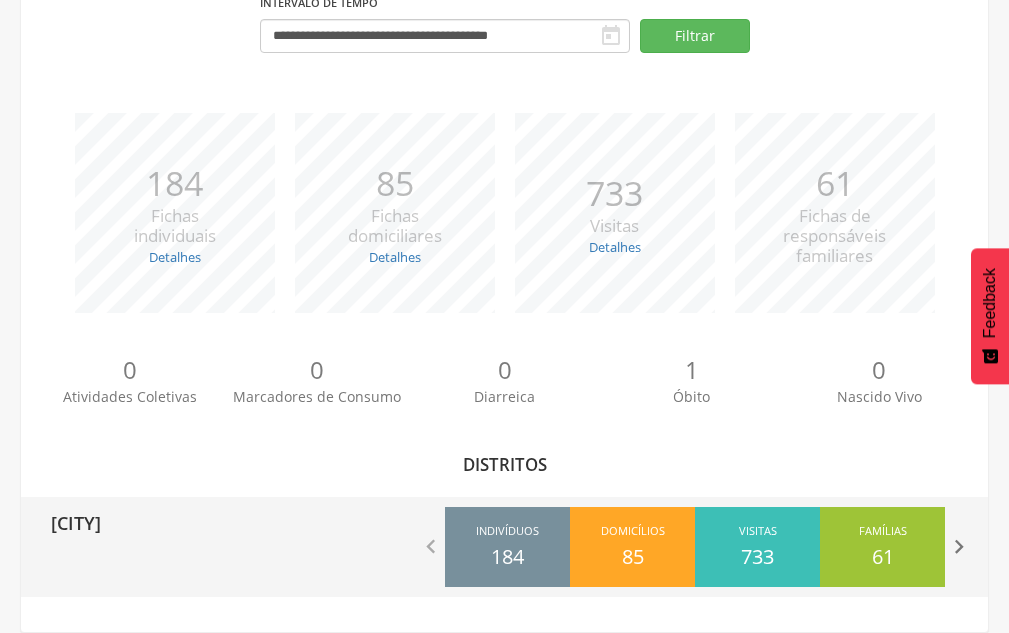 click on "" at bounding box center (959, 547) 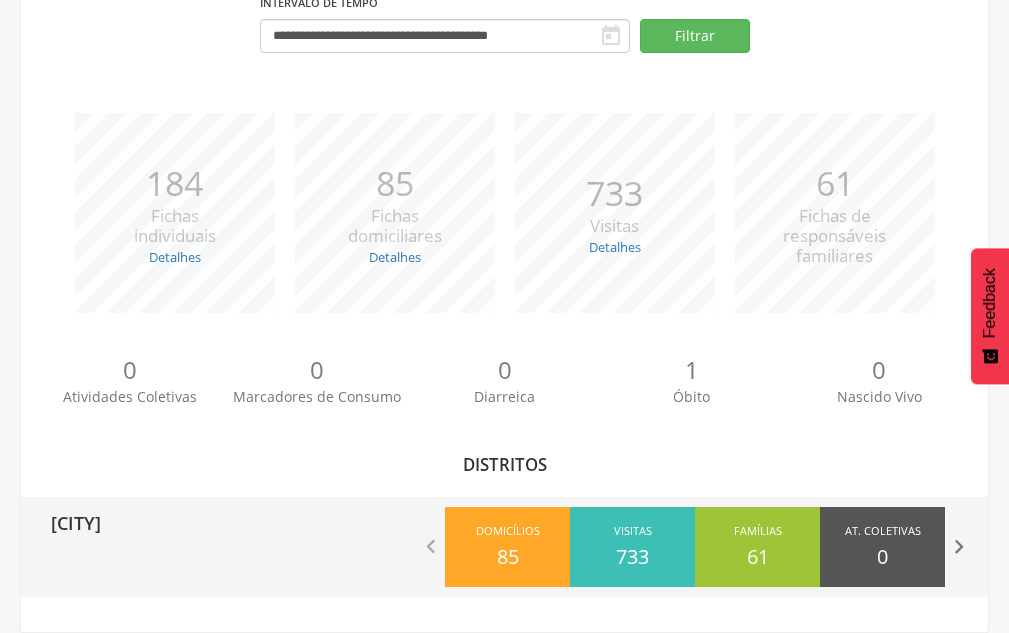 click on "" at bounding box center (959, 547) 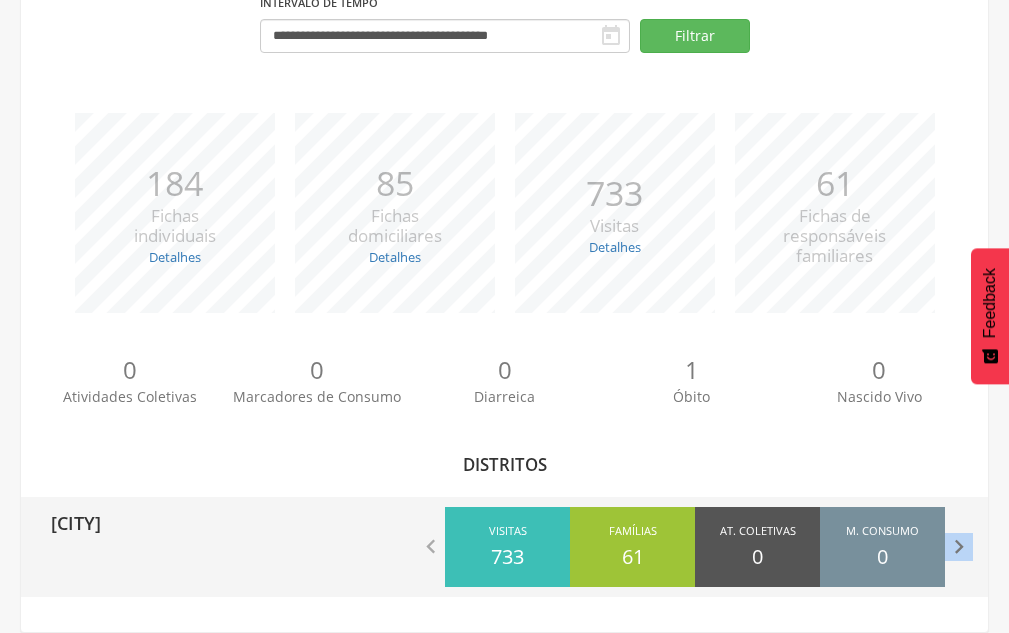 click on "" at bounding box center (959, 547) 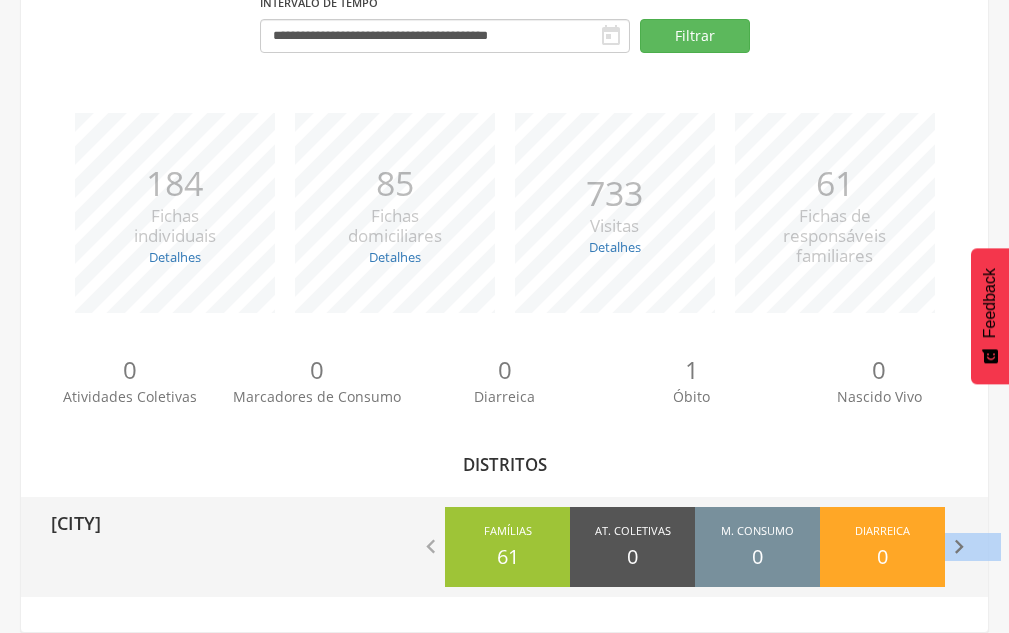 click on "" at bounding box center [959, 547] 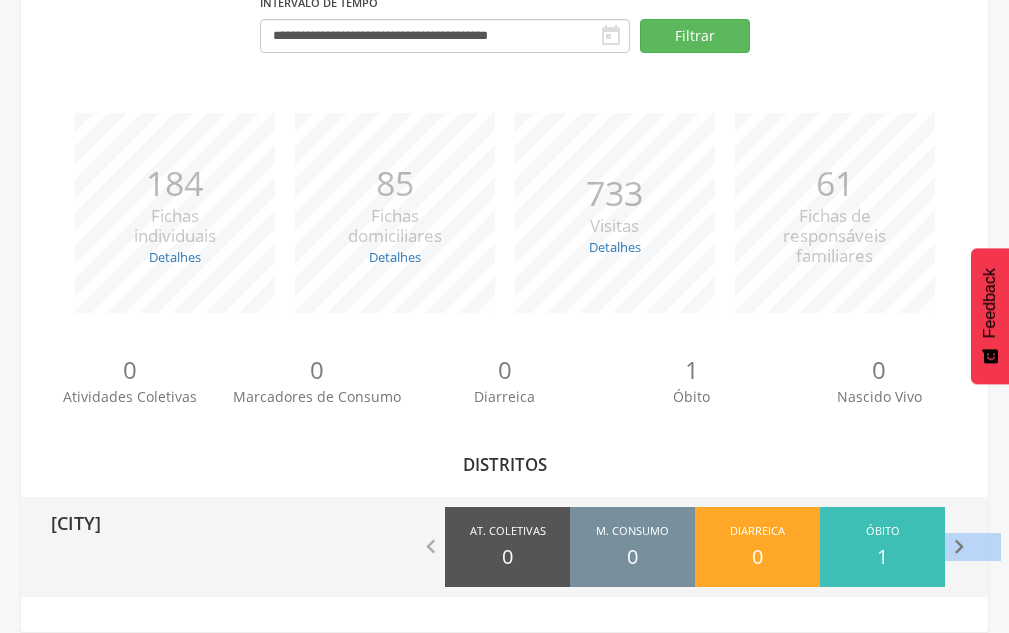 click on "" at bounding box center [959, 547] 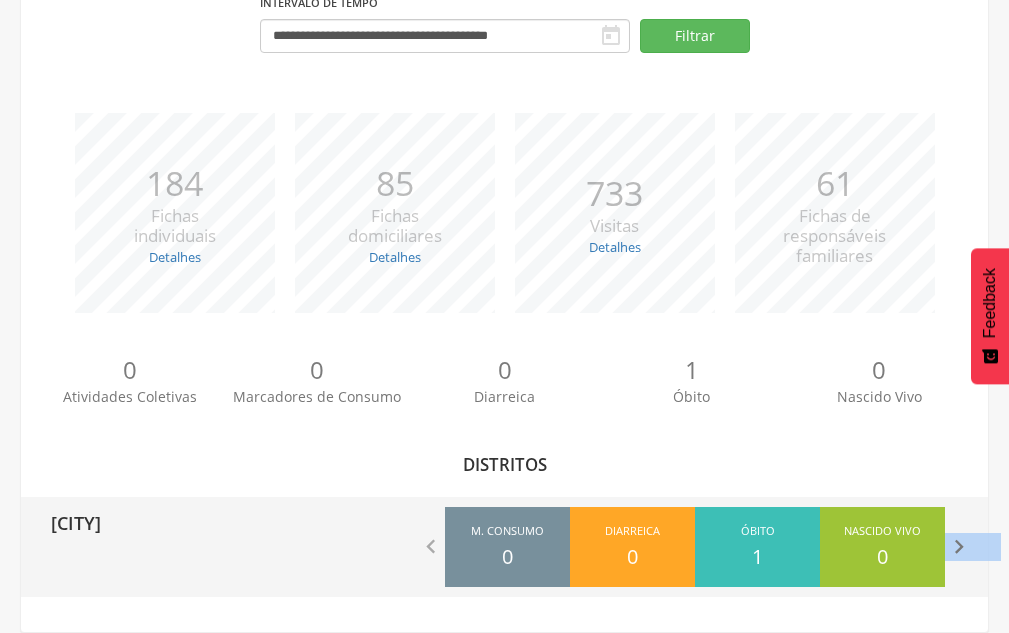 click on "" at bounding box center [959, 547] 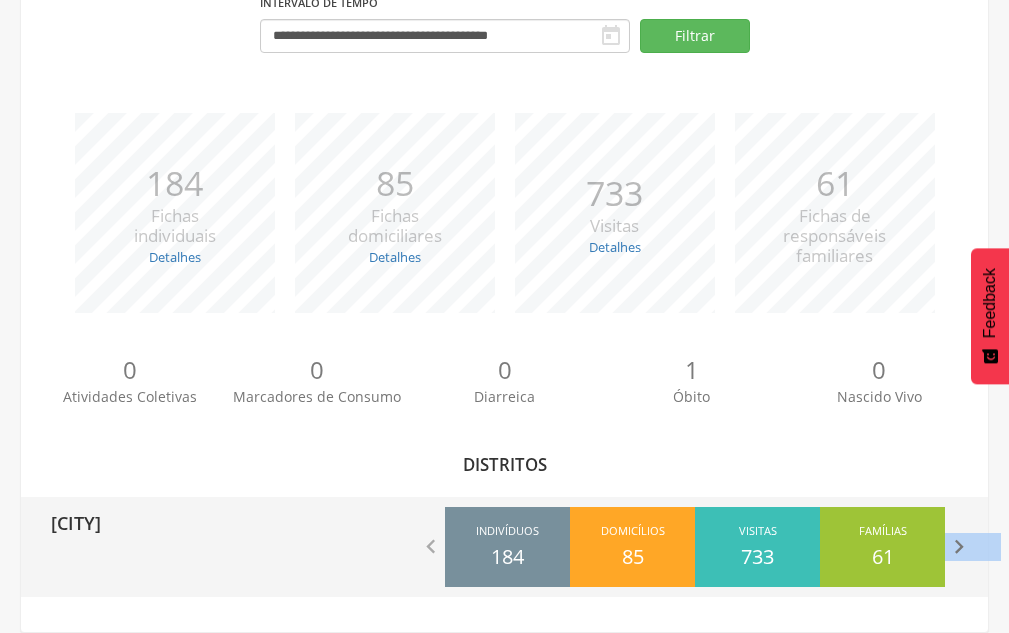 click on "" at bounding box center [959, 547] 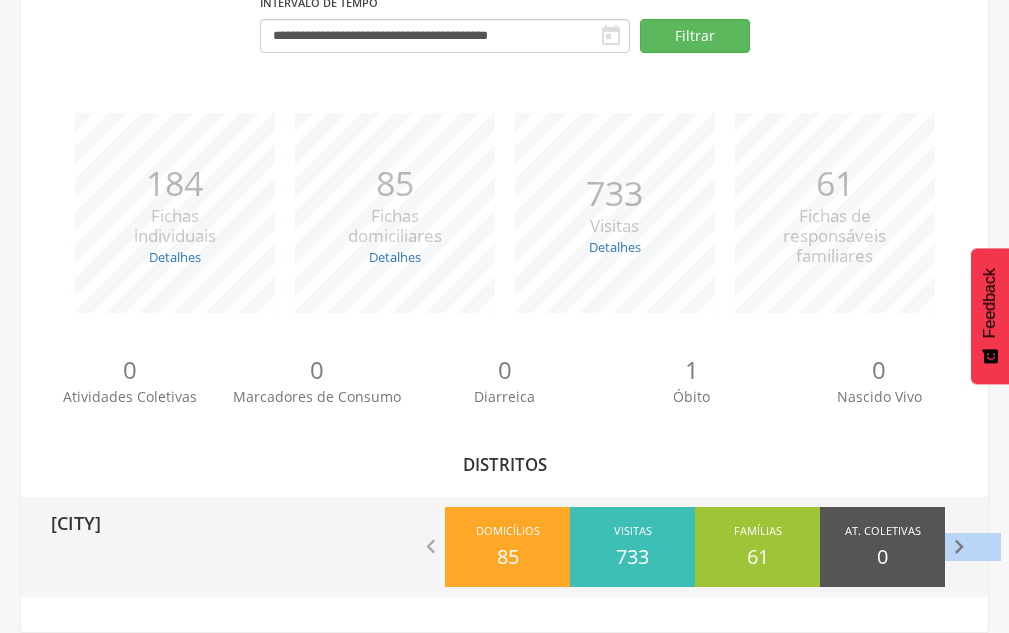 click on "" at bounding box center [959, 547] 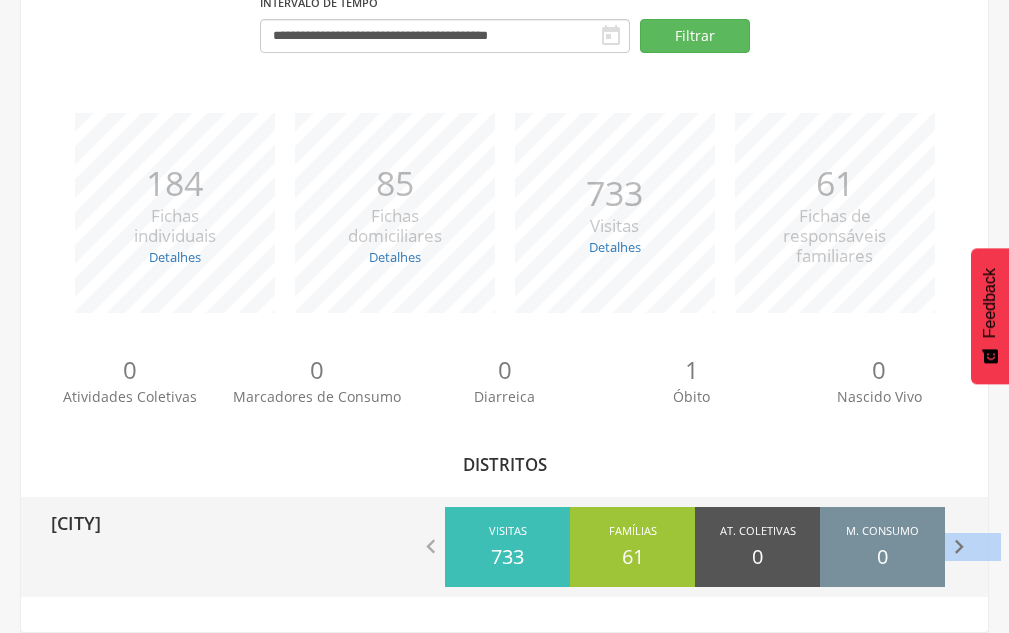 click on "" at bounding box center (959, 547) 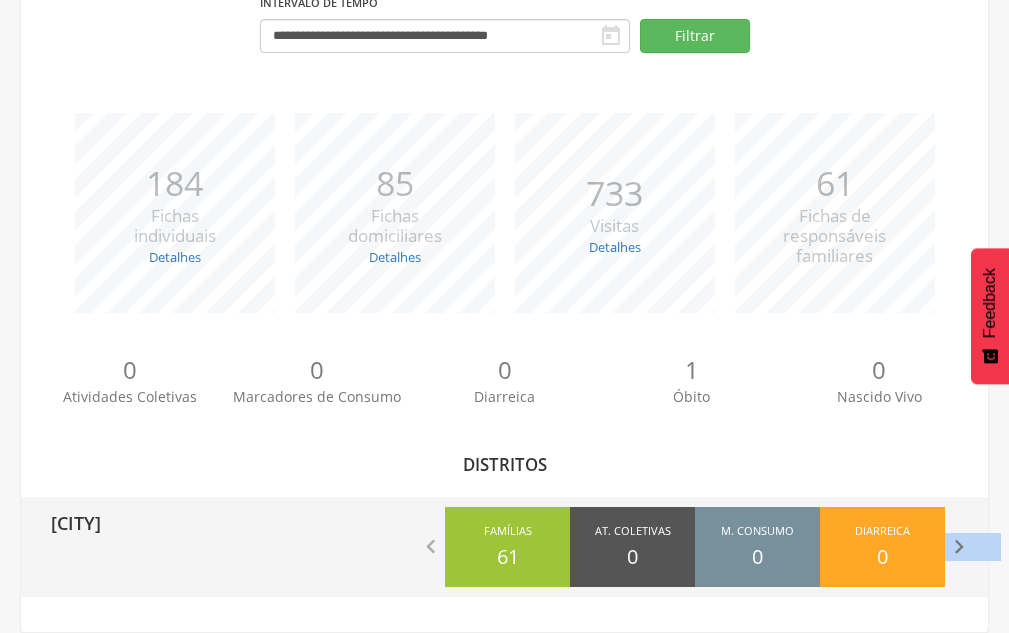 click on "" at bounding box center [959, 547] 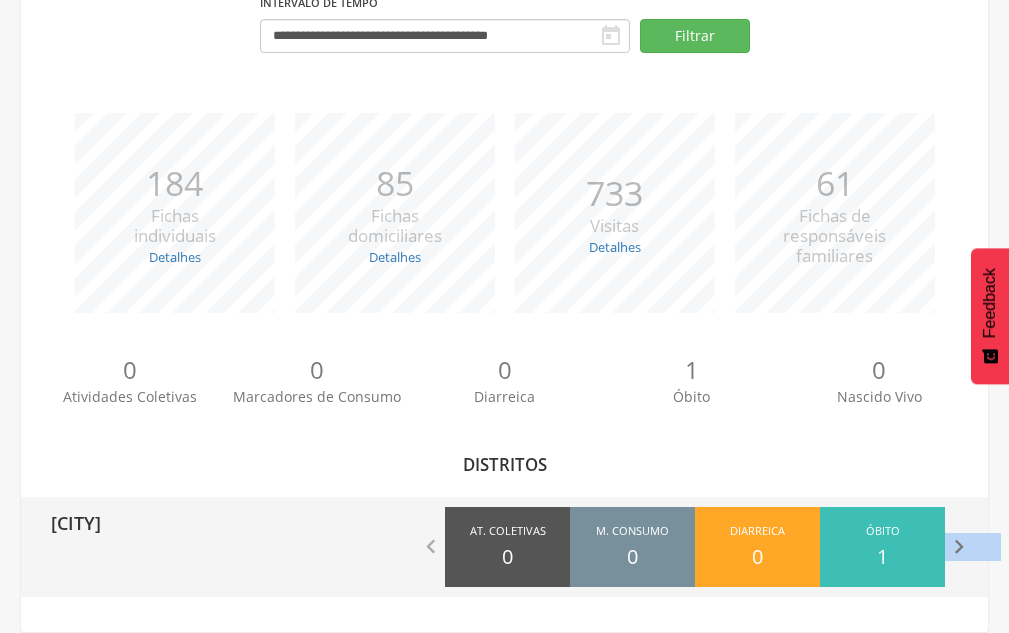 click on "" at bounding box center (959, 547) 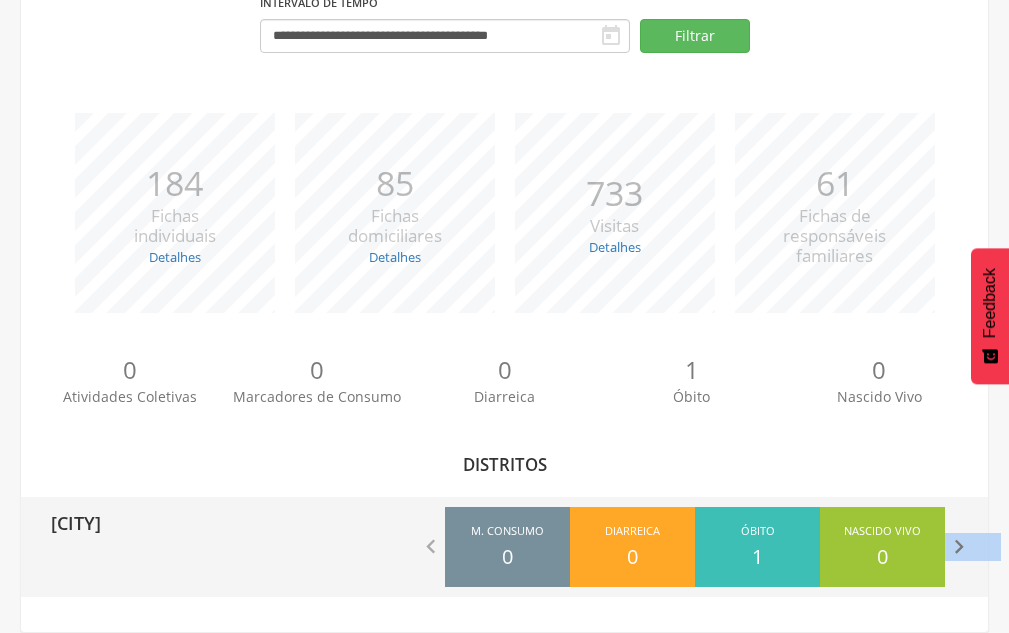 click on "" at bounding box center [959, 547] 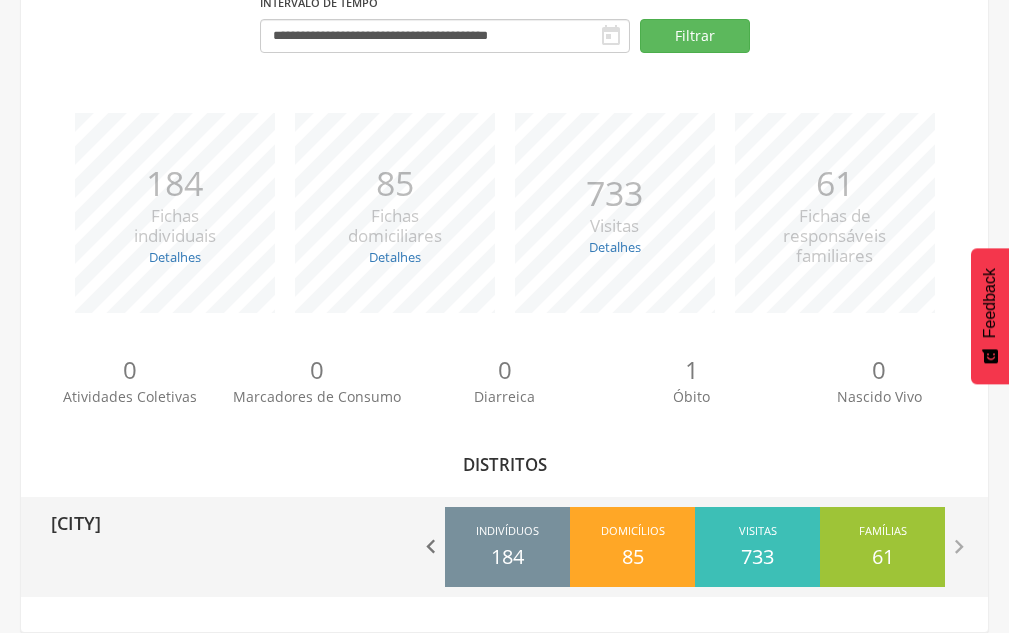 click on "" at bounding box center [431, 547] 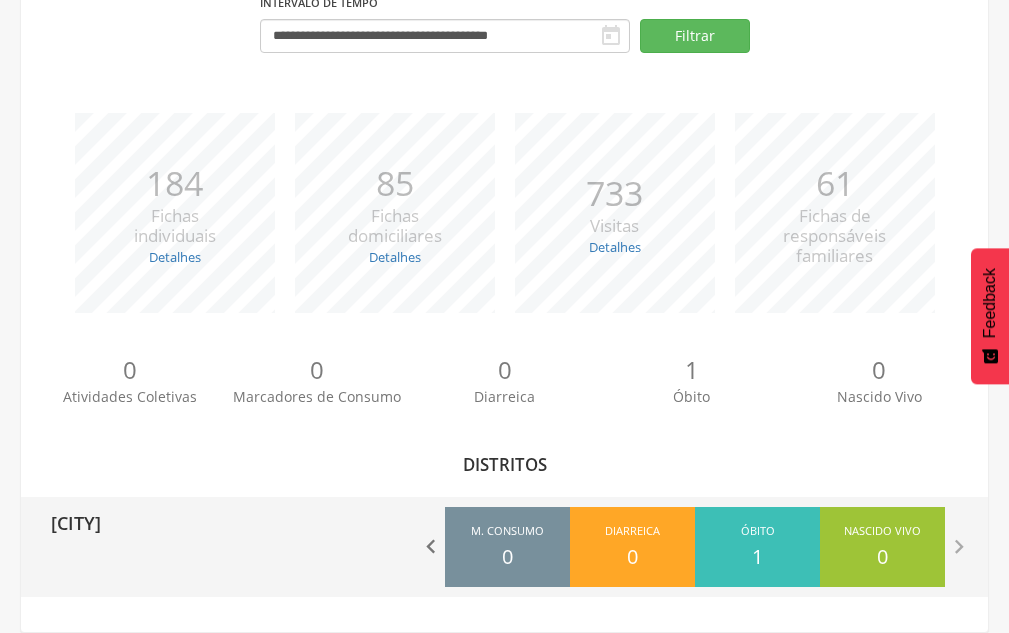 click on "" at bounding box center (431, 547) 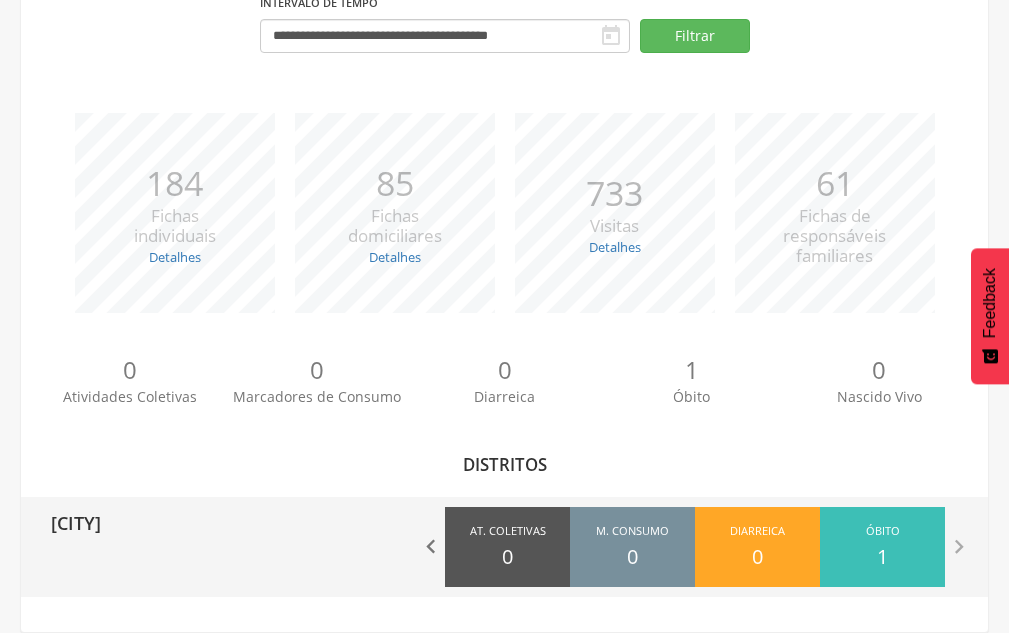 click on "" at bounding box center [431, 547] 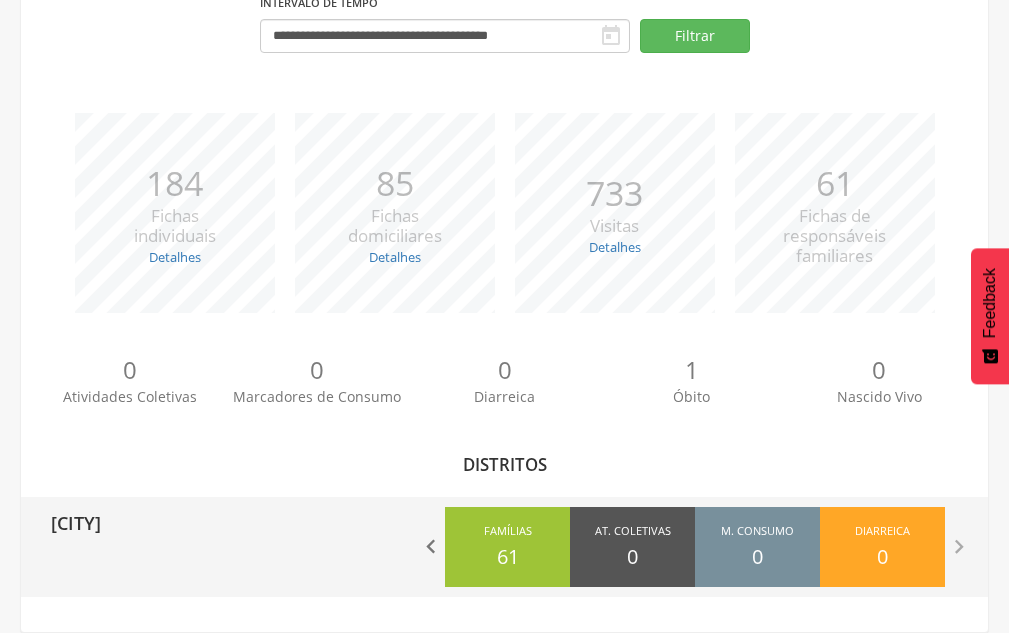 click on "" at bounding box center (431, 547) 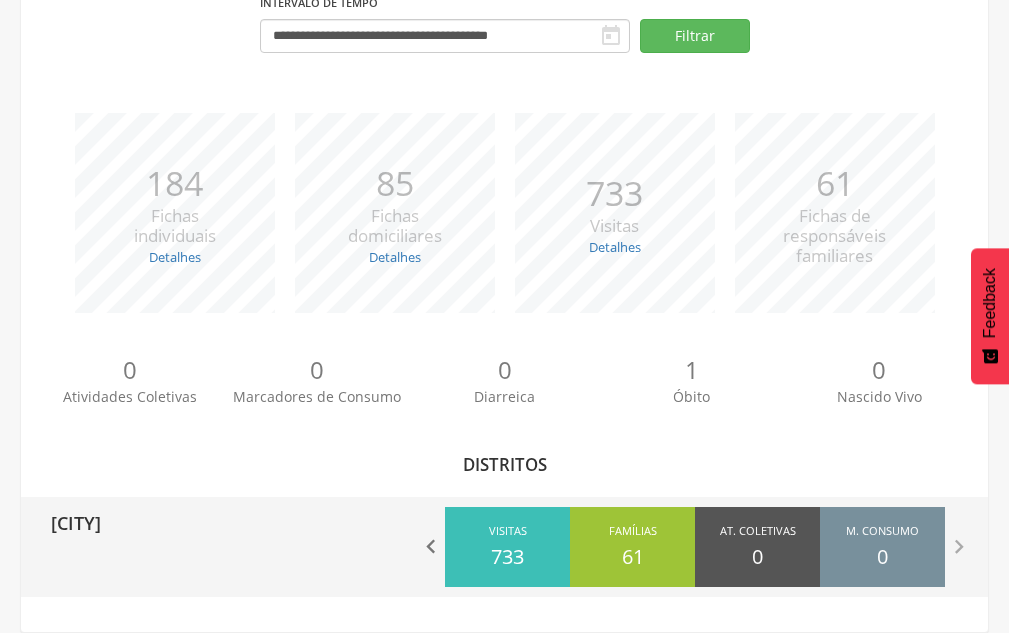 click on "" at bounding box center (431, 547) 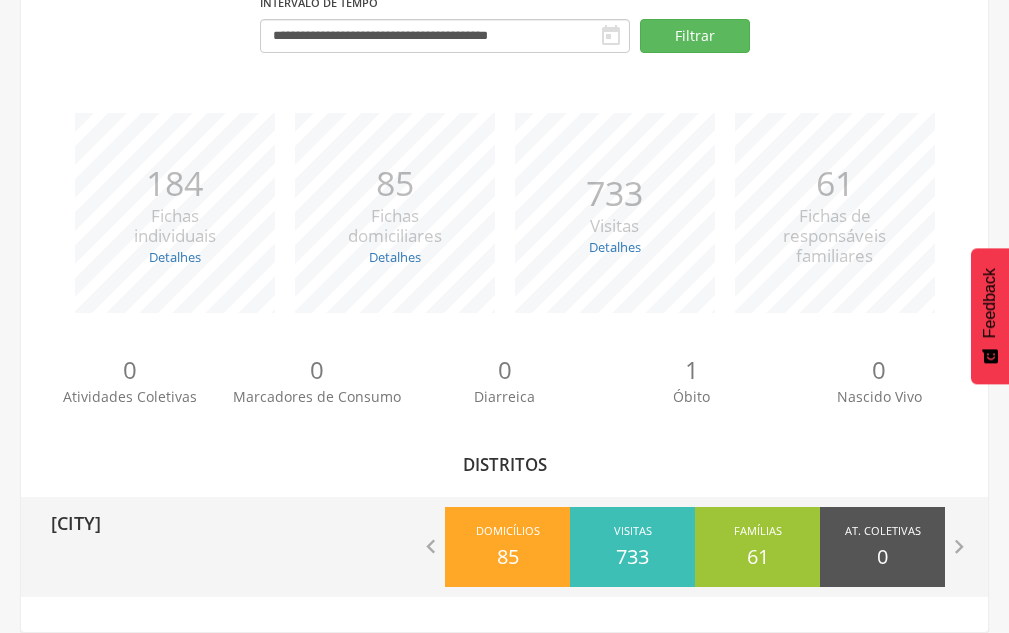 click on "Visitas" at bounding box center (633, 533) 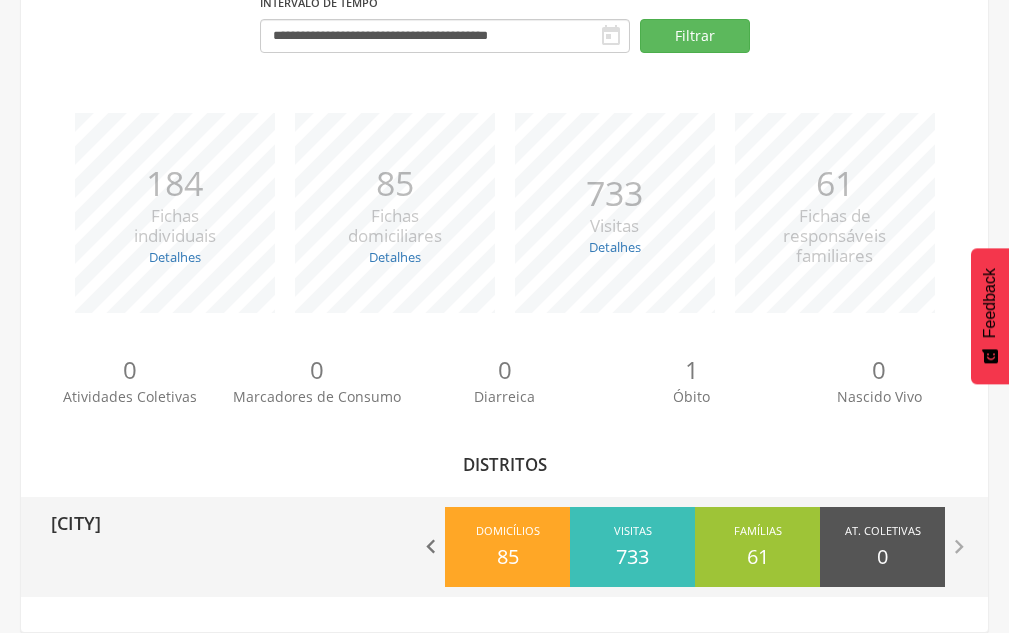 click on "" at bounding box center (431, 547) 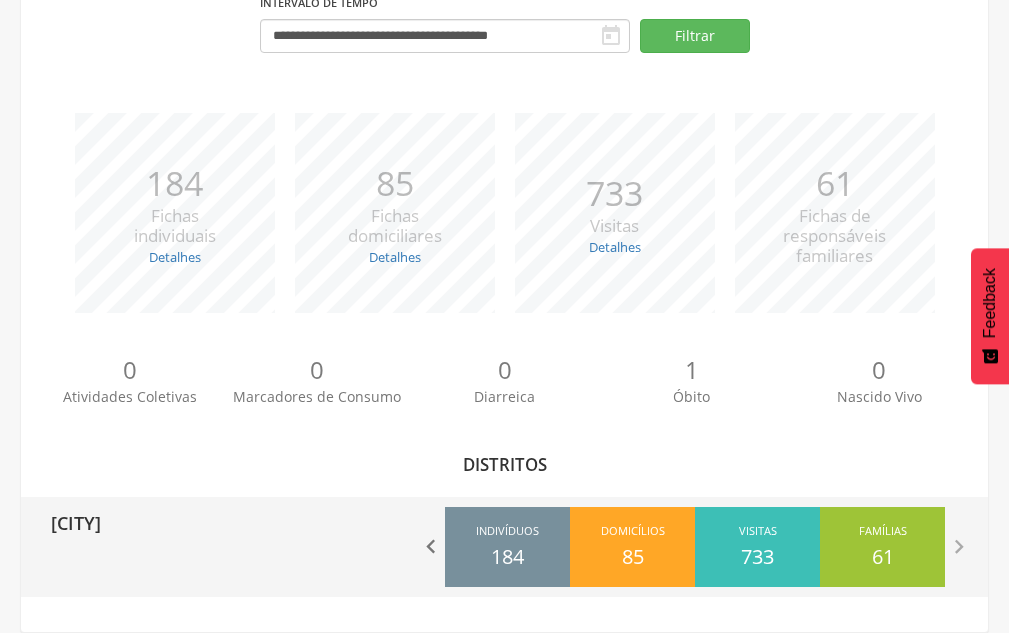 click on "" at bounding box center (431, 547) 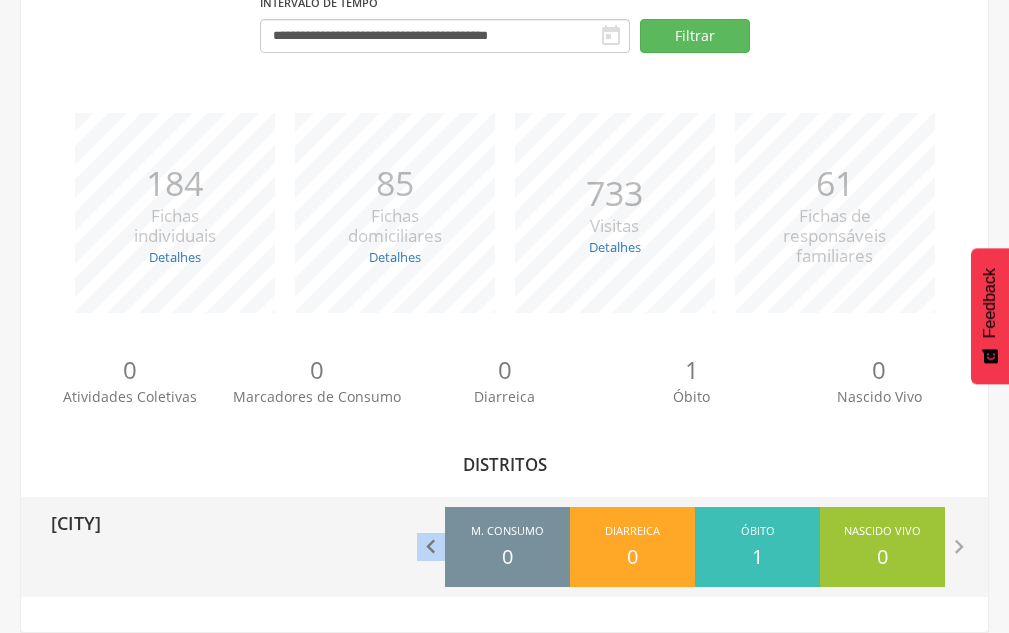 click on "" at bounding box center (431, 547) 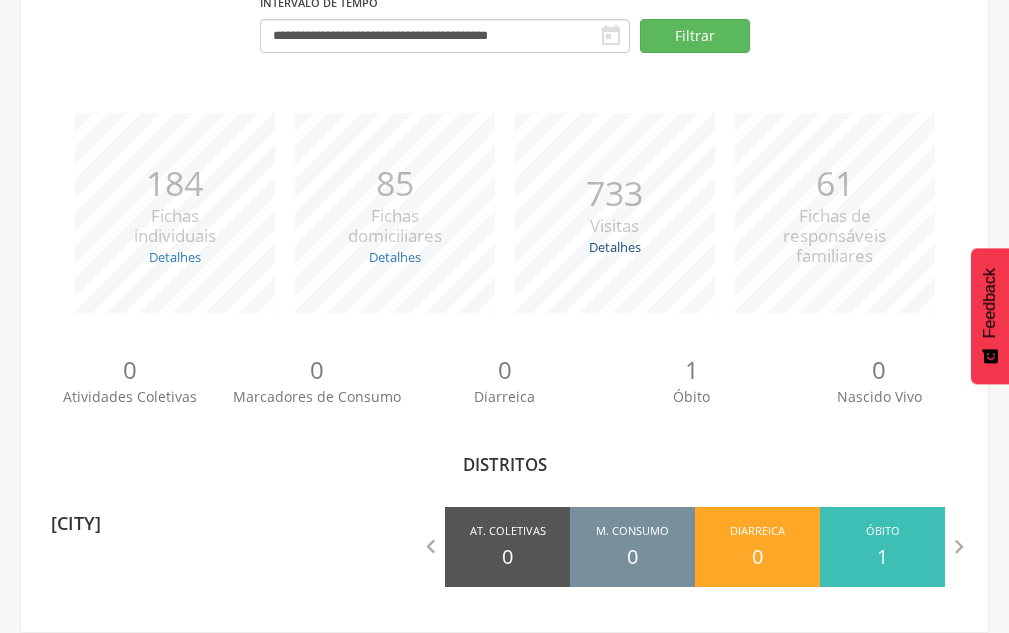 click on "Detalhes" at bounding box center (615, 247) 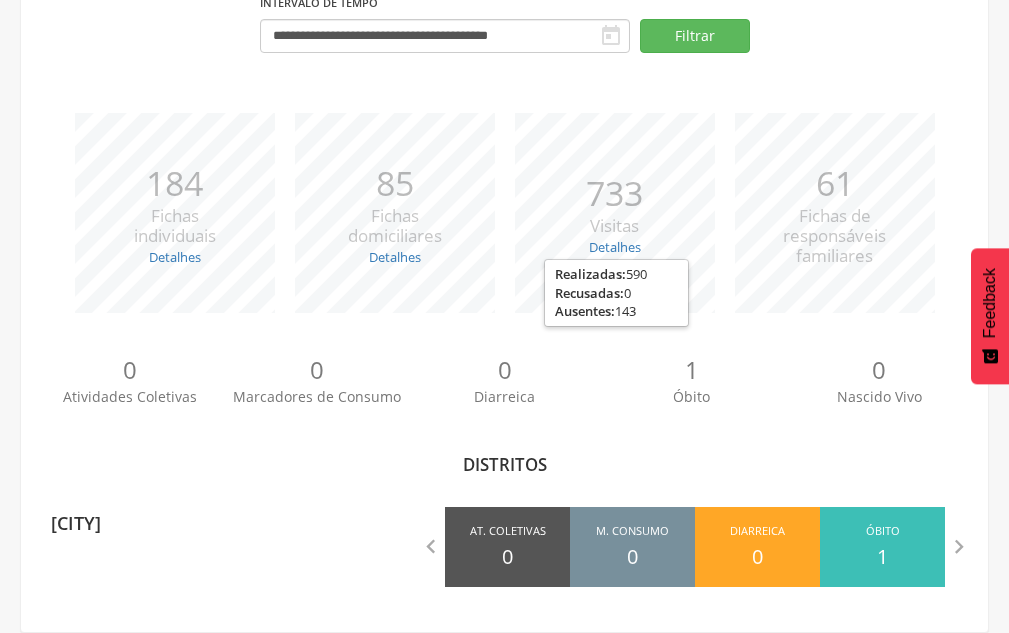 click on "Recusadas:" at bounding box center (589, 293) 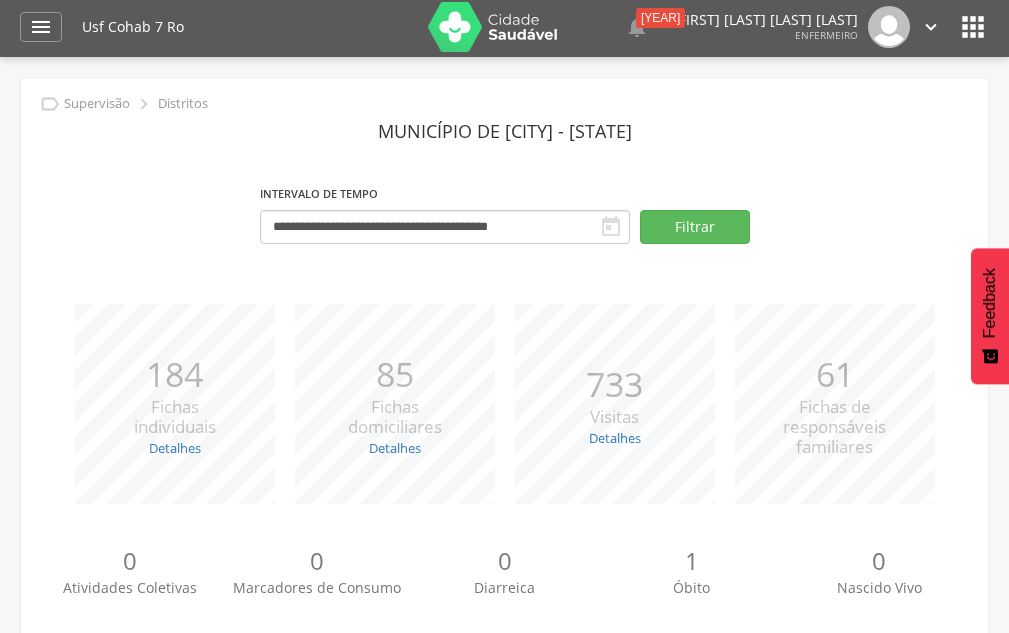 scroll, scrollTop: 0, scrollLeft: 0, axis: both 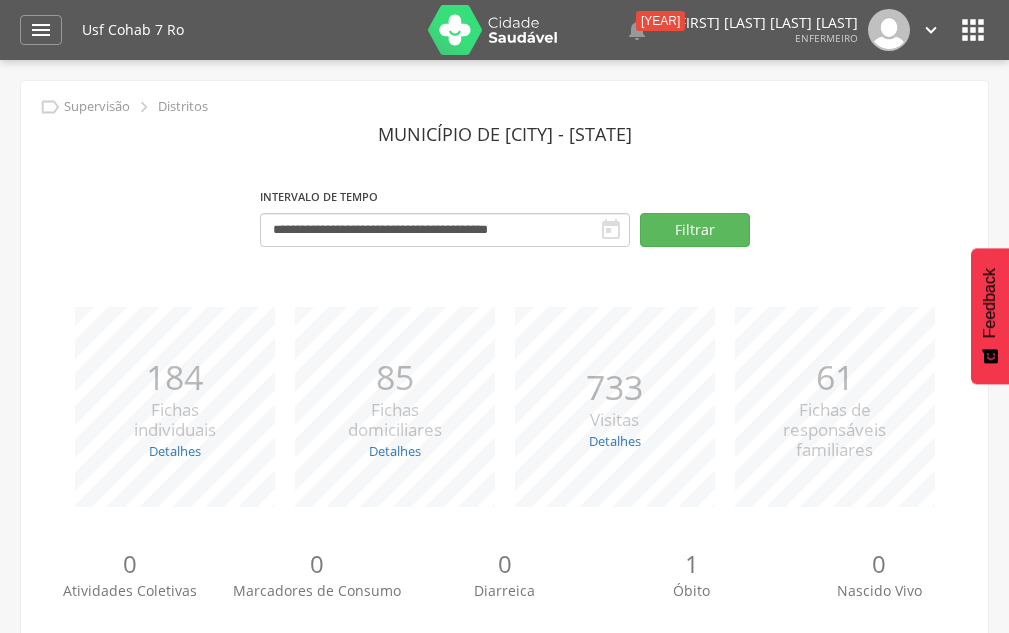 click on "" at bounding box center (611, 230) 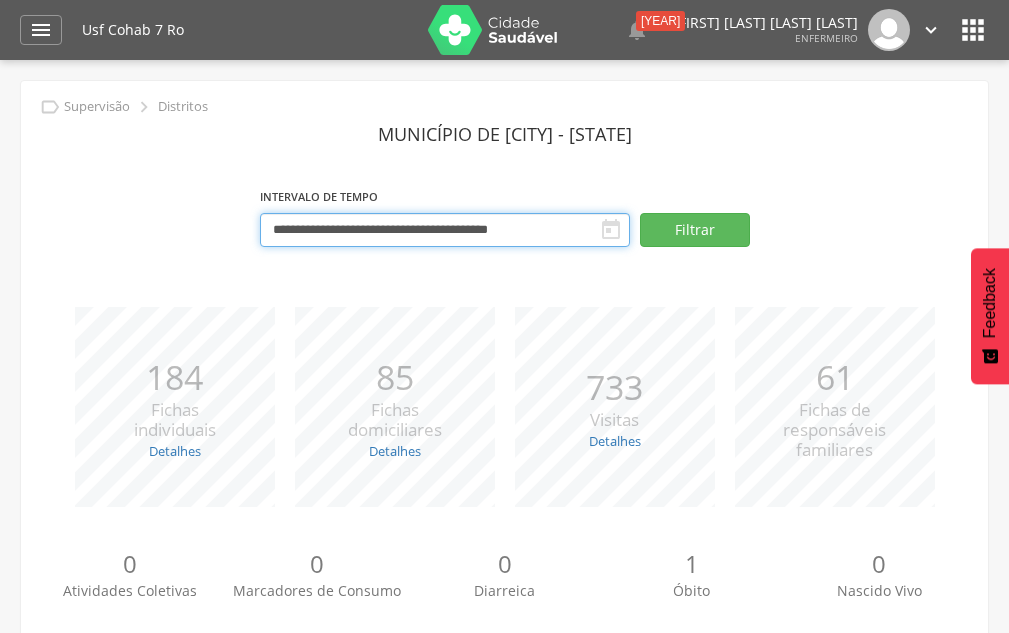 click on "**********" at bounding box center [445, 230] 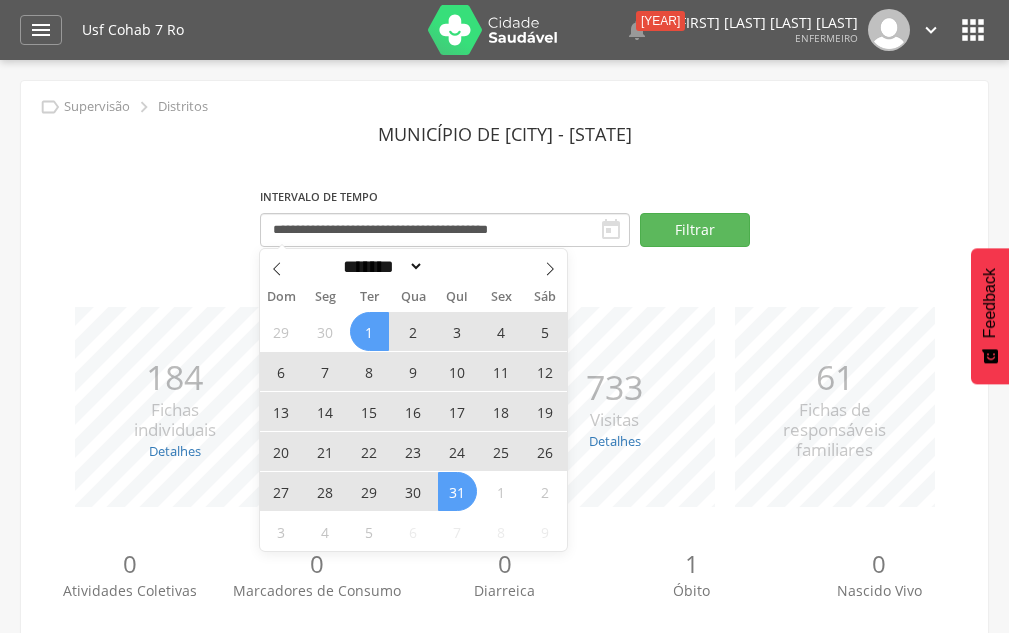 click on "31" at bounding box center (457, 491) 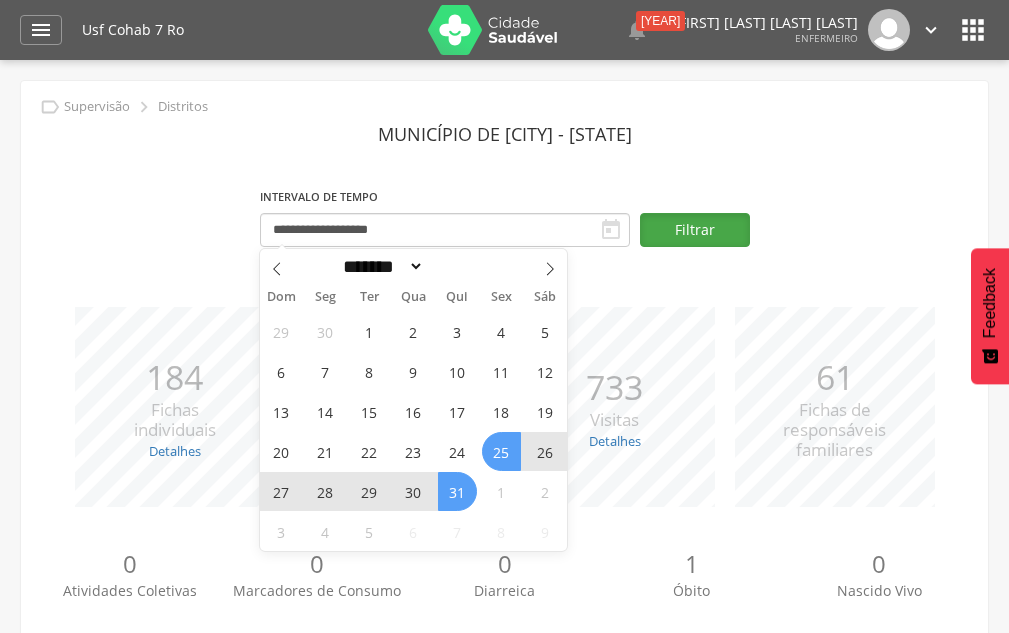 type 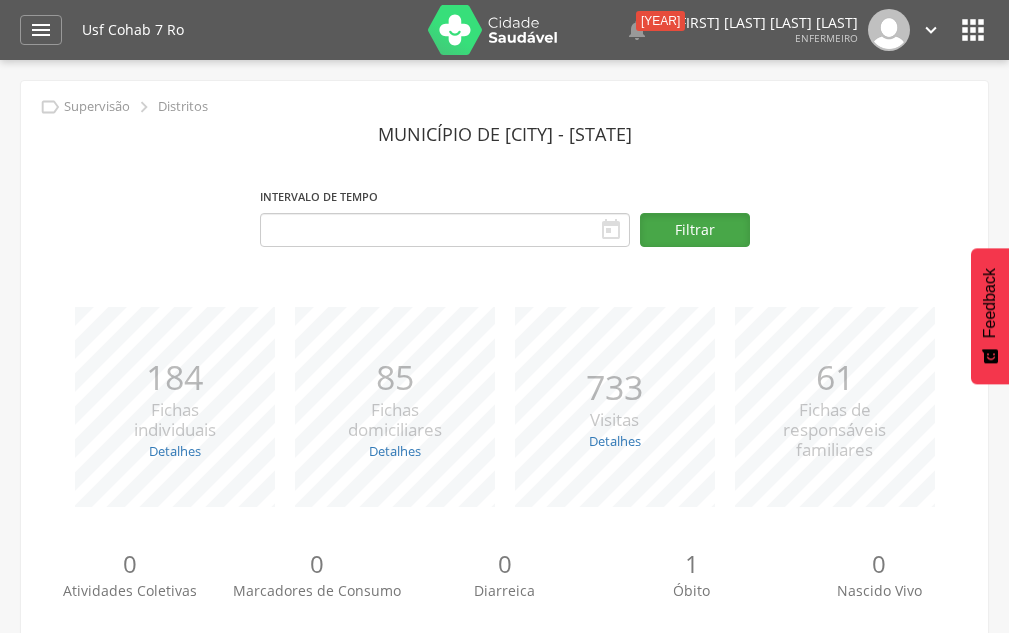 click on "Filtrar" at bounding box center [695, 230] 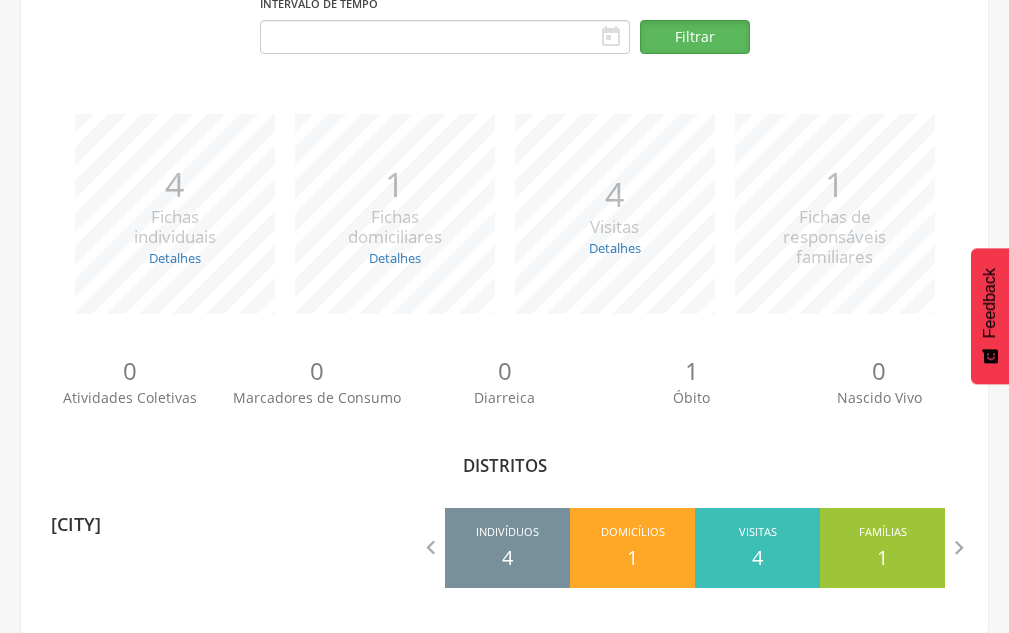 scroll, scrollTop: 194, scrollLeft: 0, axis: vertical 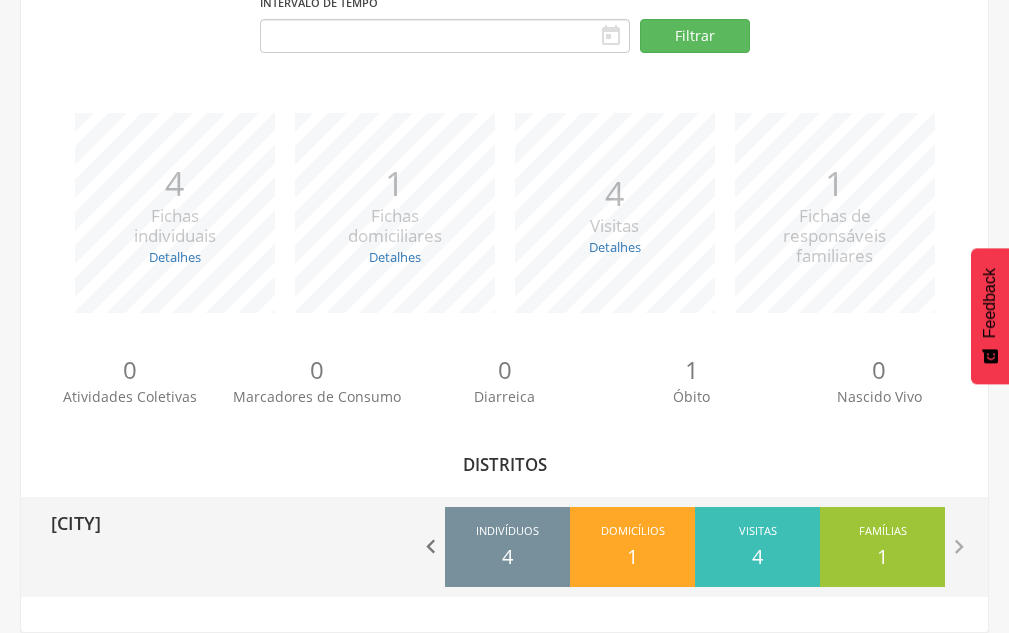 click on "" at bounding box center [431, 547] 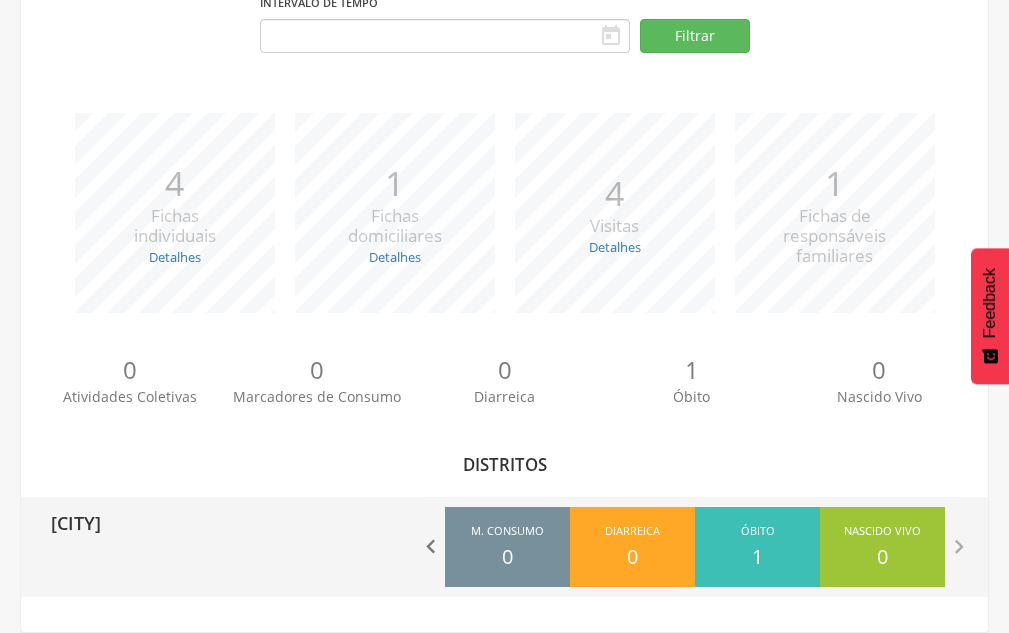 click on "" at bounding box center [431, 547] 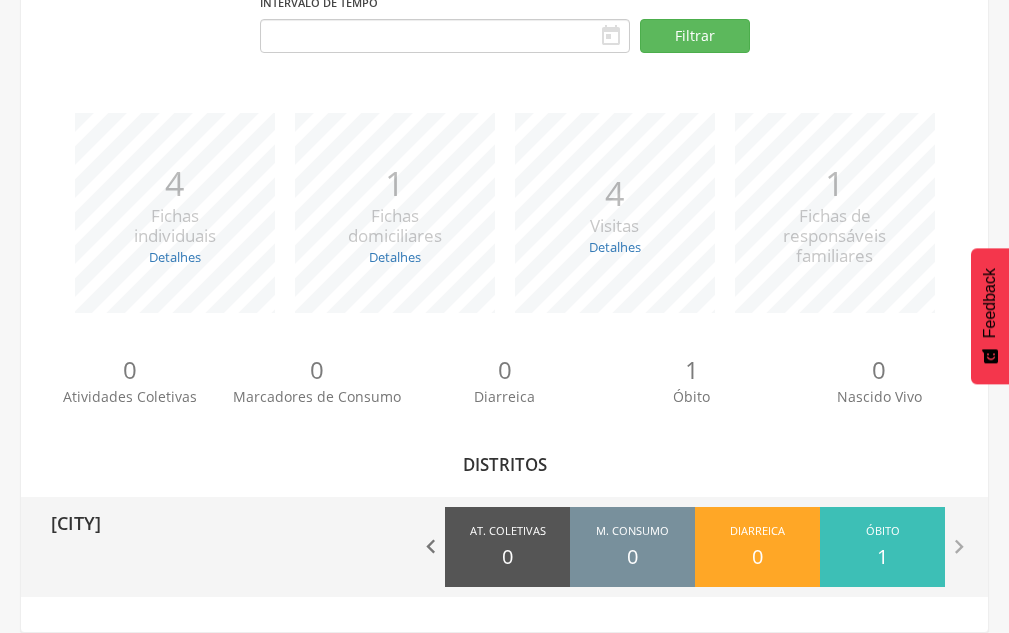 click on "" at bounding box center (431, 547) 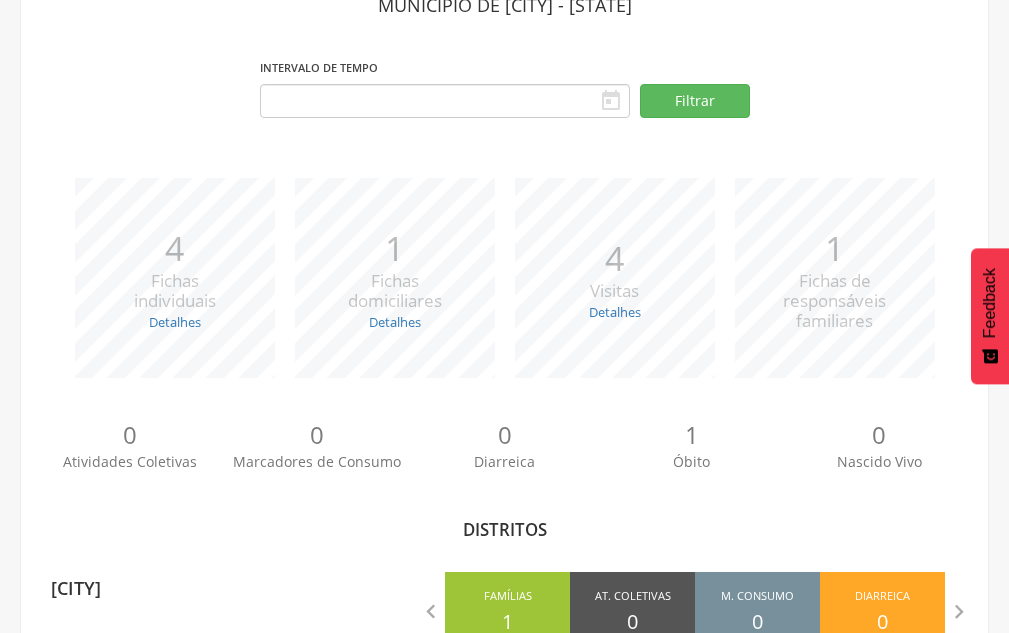 scroll, scrollTop: 0, scrollLeft: 0, axis: both 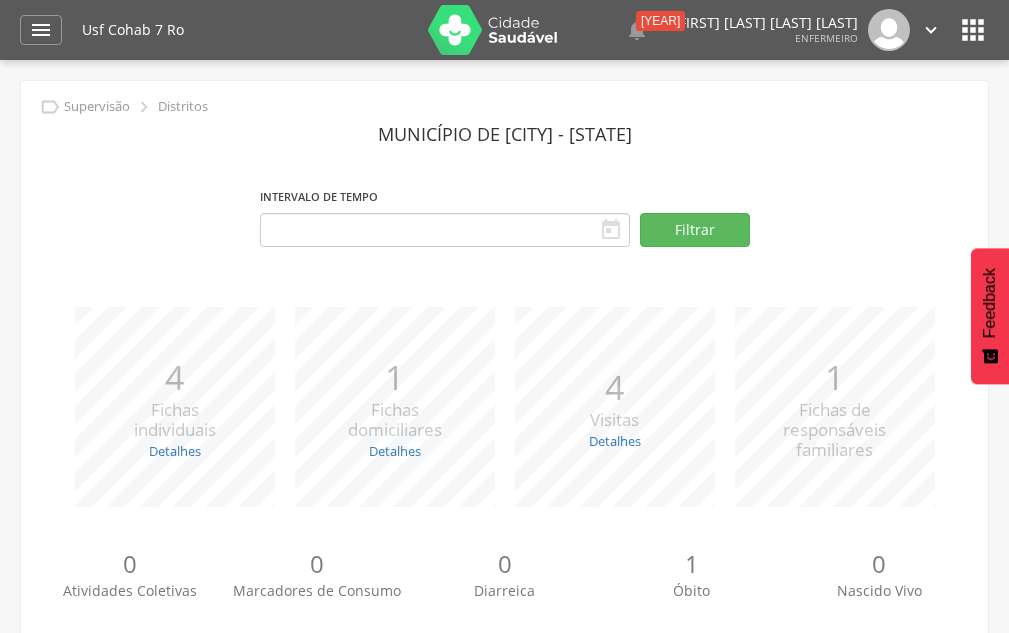 click on "" at bounding box center (931, 30) 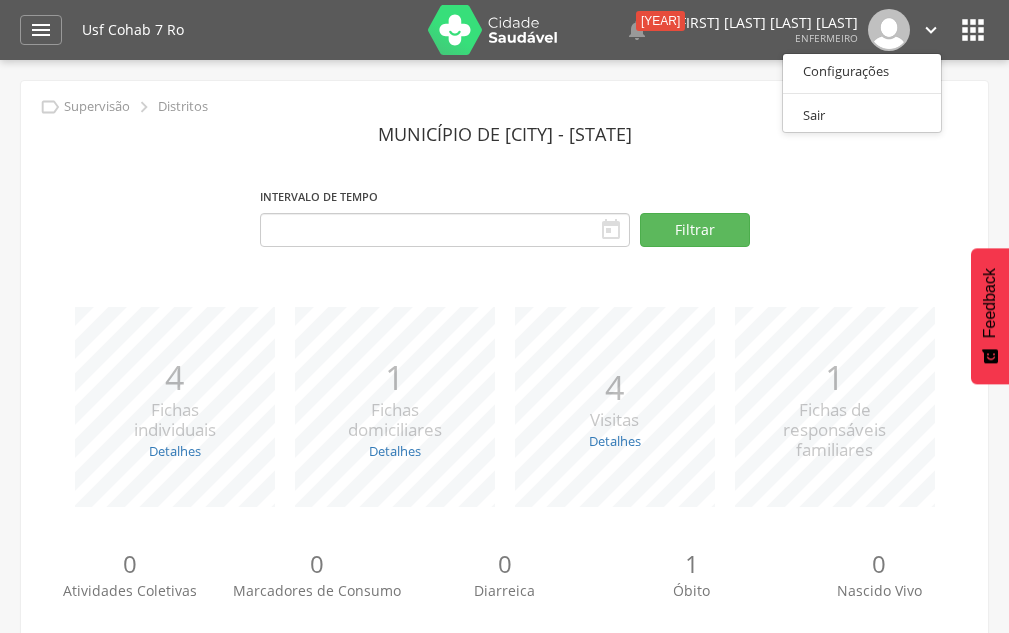 click on "" at bounding box center (973, 30) 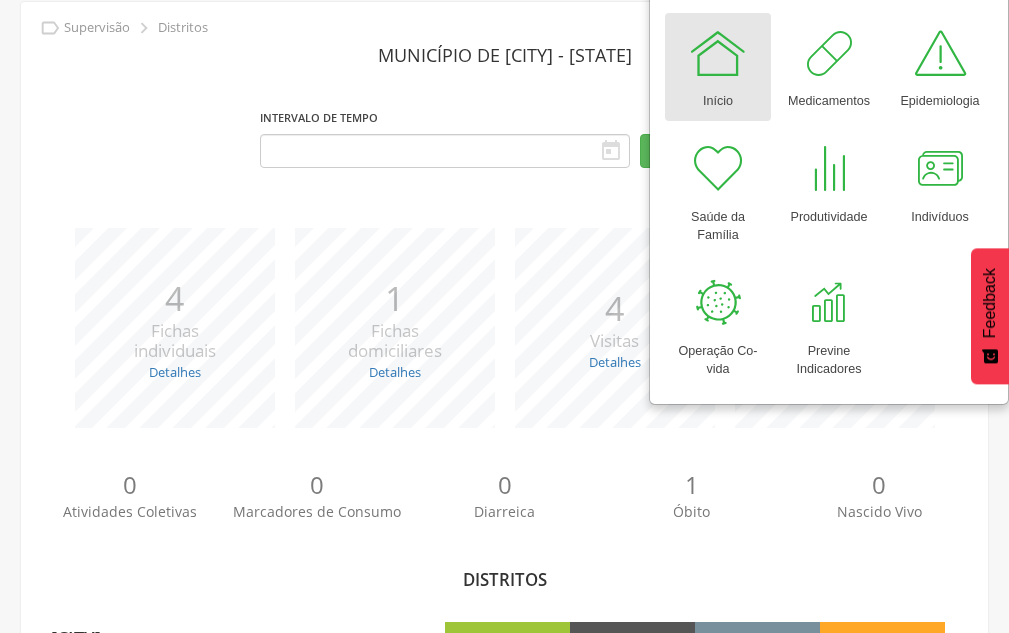 scroll, scrollTop: 0, scrollLeft: 0, axis: both 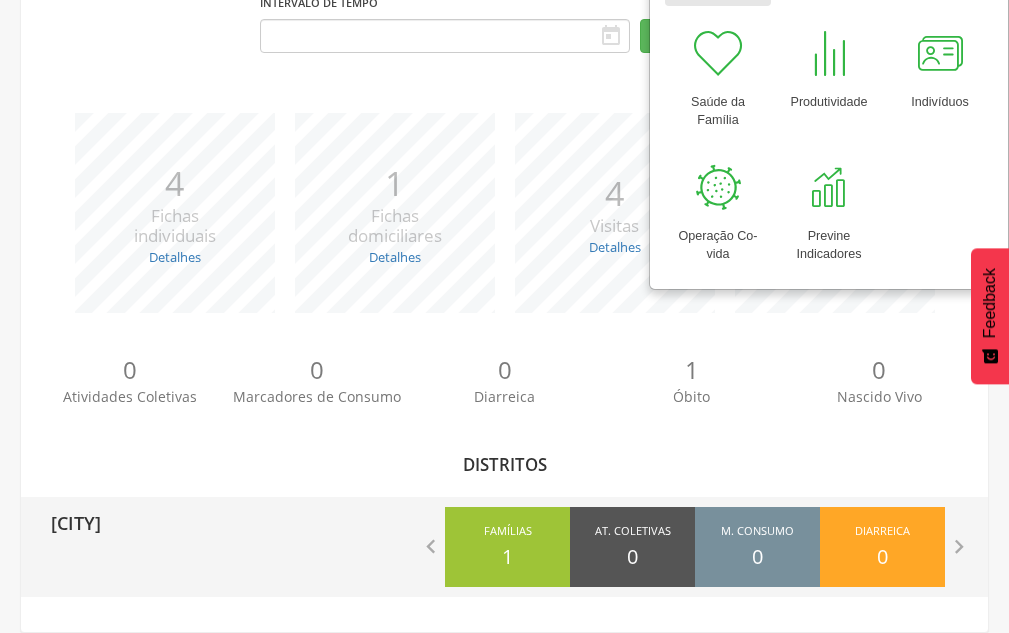 click on "[CITY]" at bounding box center (76, 517) 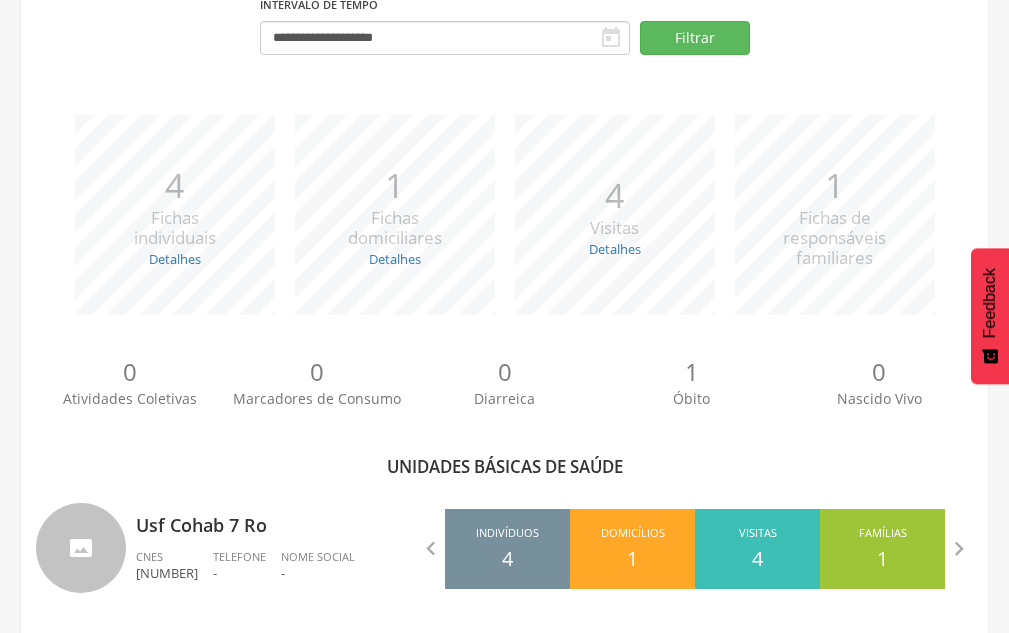 scroll, scrollTop: 206, scrollLeft: 0, axis: vertical 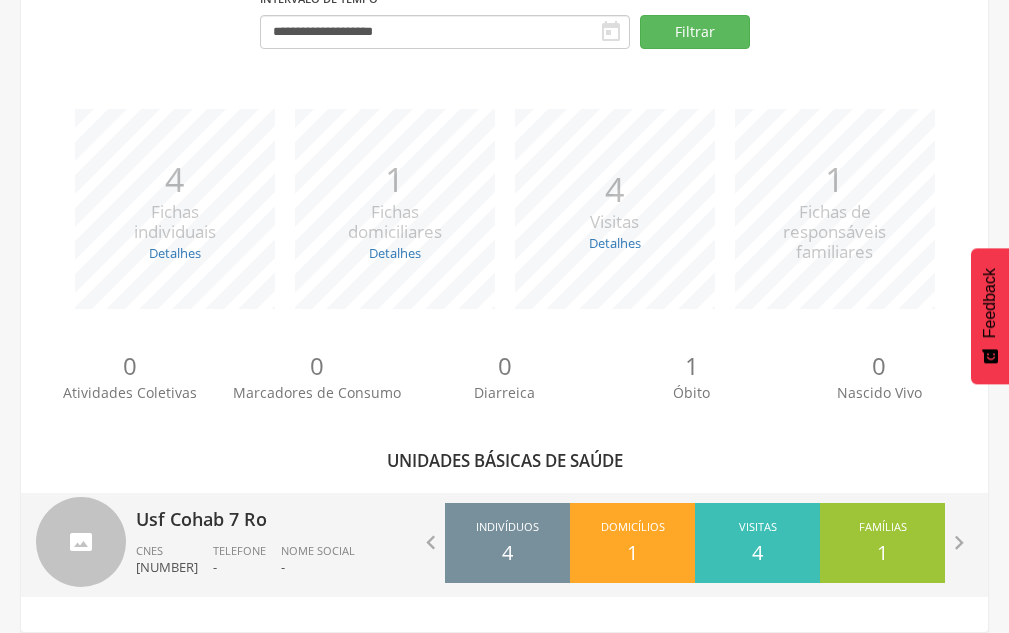 click on "Telefone" at bounding box center [239, 550] 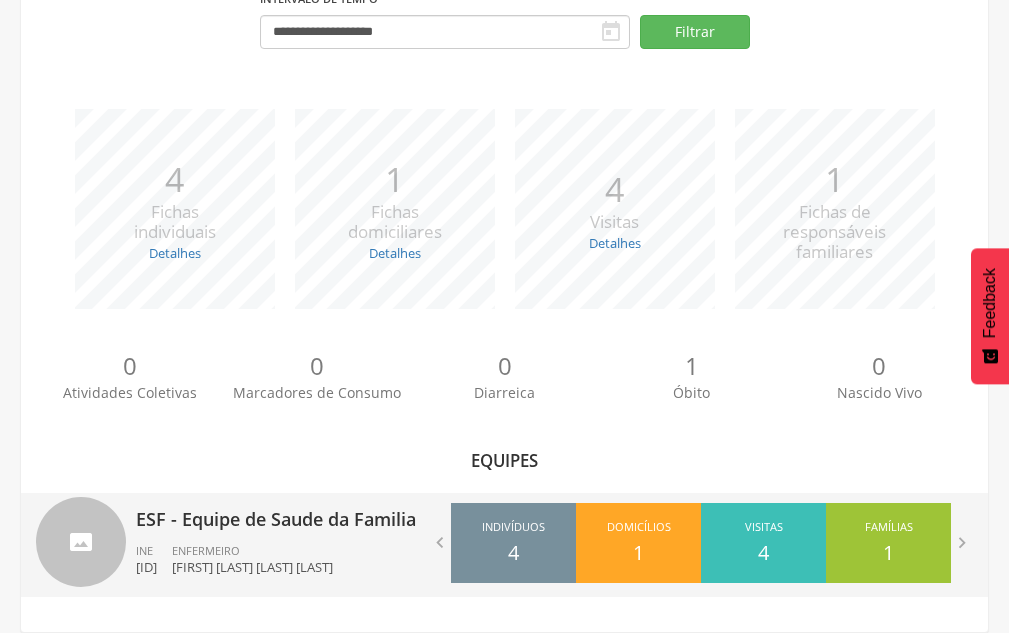 click on "[FIRST] [LAST] [LAST] [LAST]" at bounding box center [252, 567] 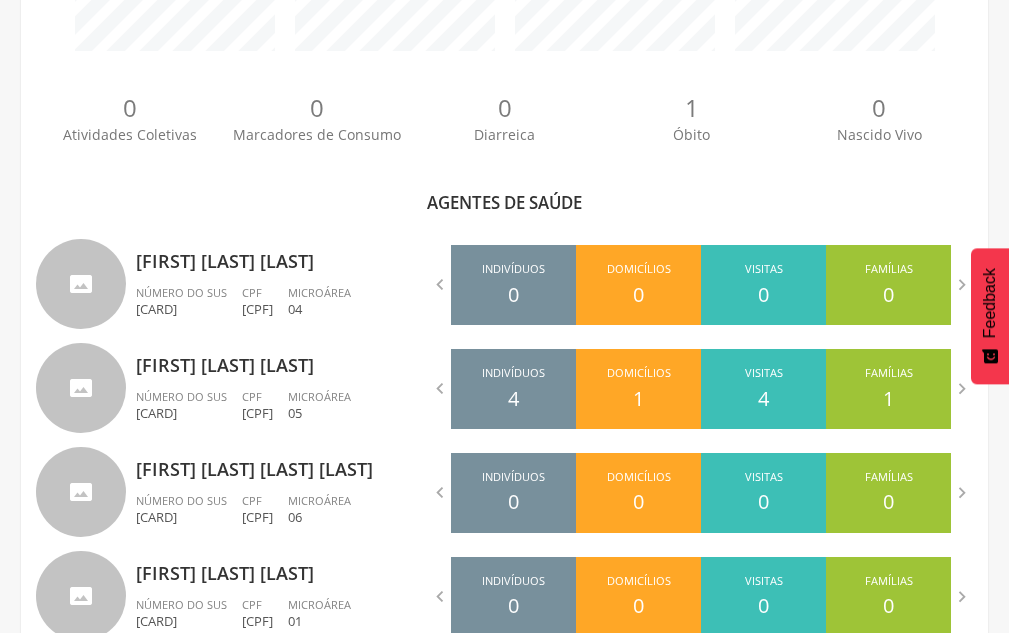 scroll, scrollTop: 650, scrollLeft: 0, axis: vertical 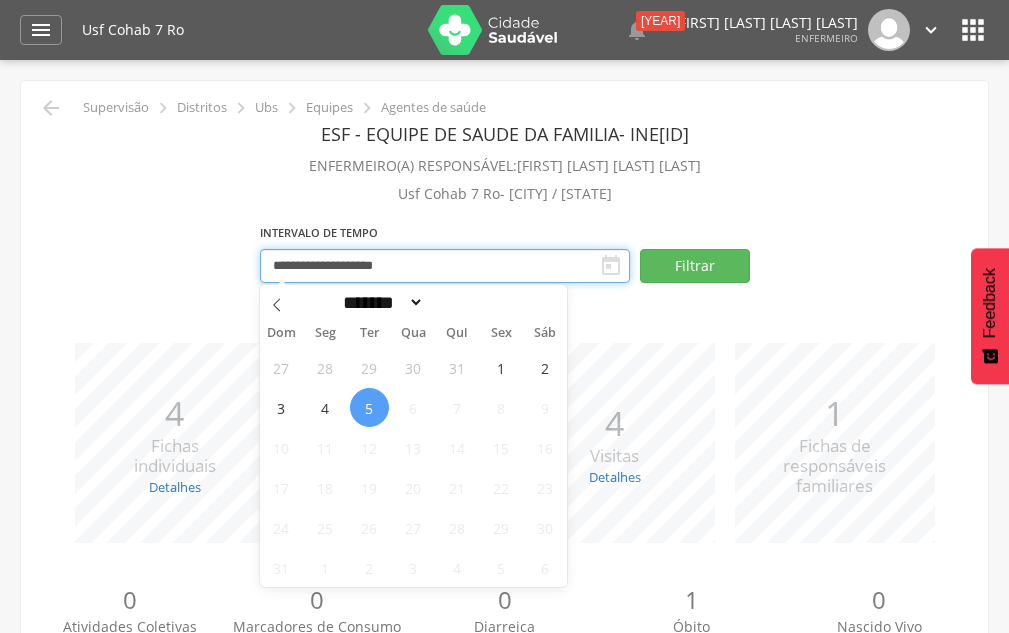 click on "**********" at bounding box center [445, 266] 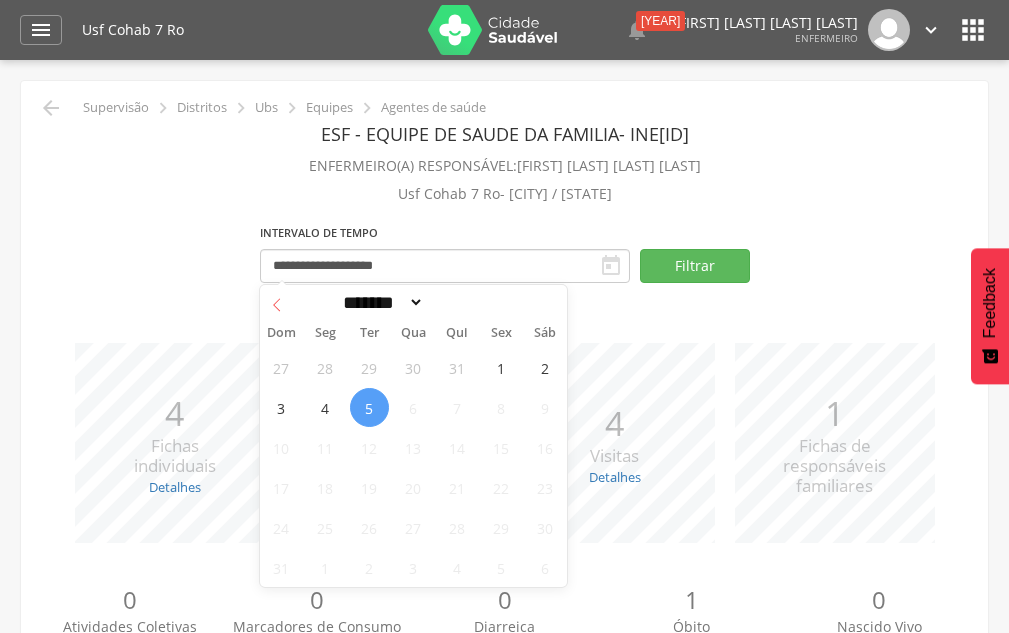 click 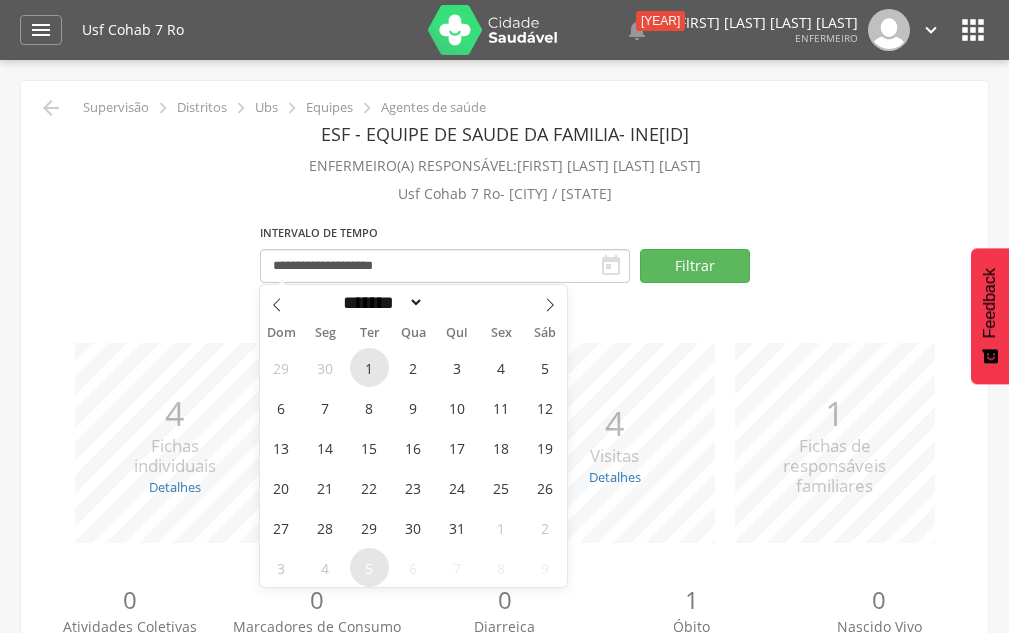 click on "1" at bounding box center [369, 367] 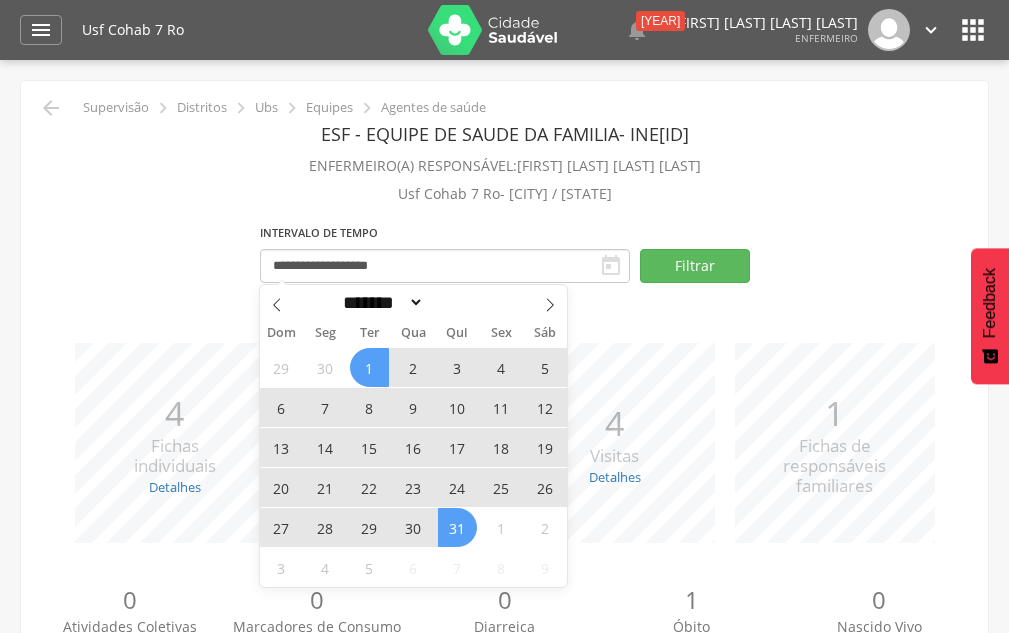 drag, startPoint x: 451, startPoint y: 529, endPoint x: 588, endPoint y: 431, distance: 168.44287 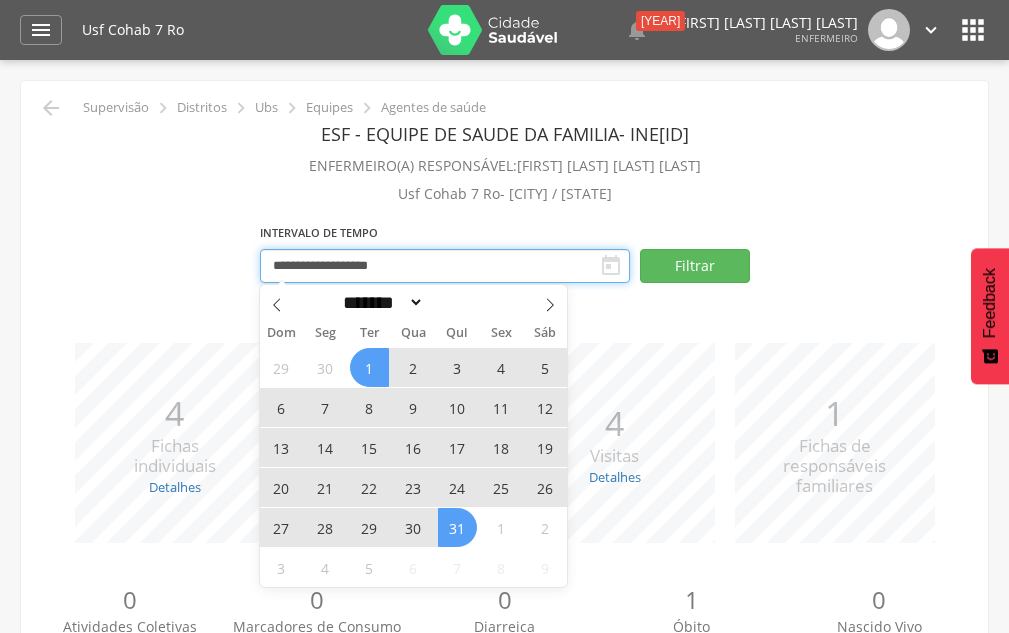type on "**********" 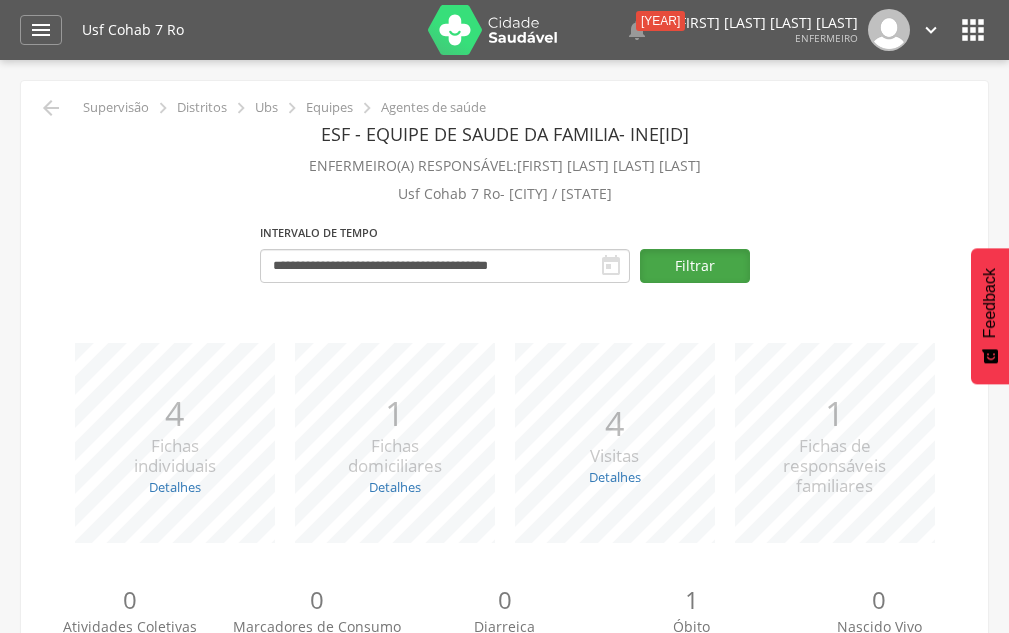 click on "Filtrar" at bounding box center (695, 266) 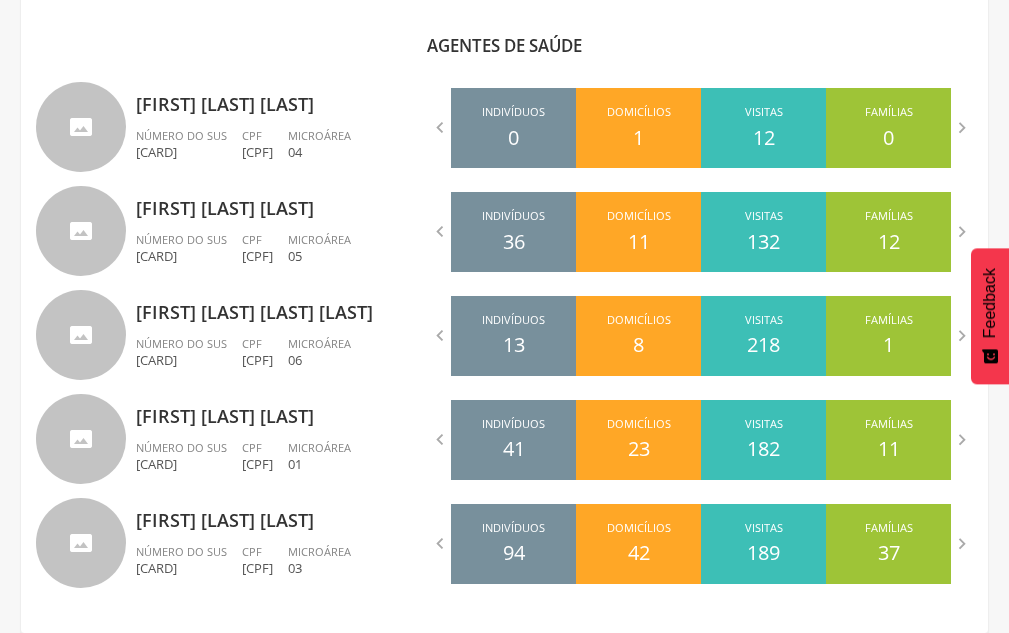 scroll, scrollTop: 650, scrollLeft: 0, axis: vertical 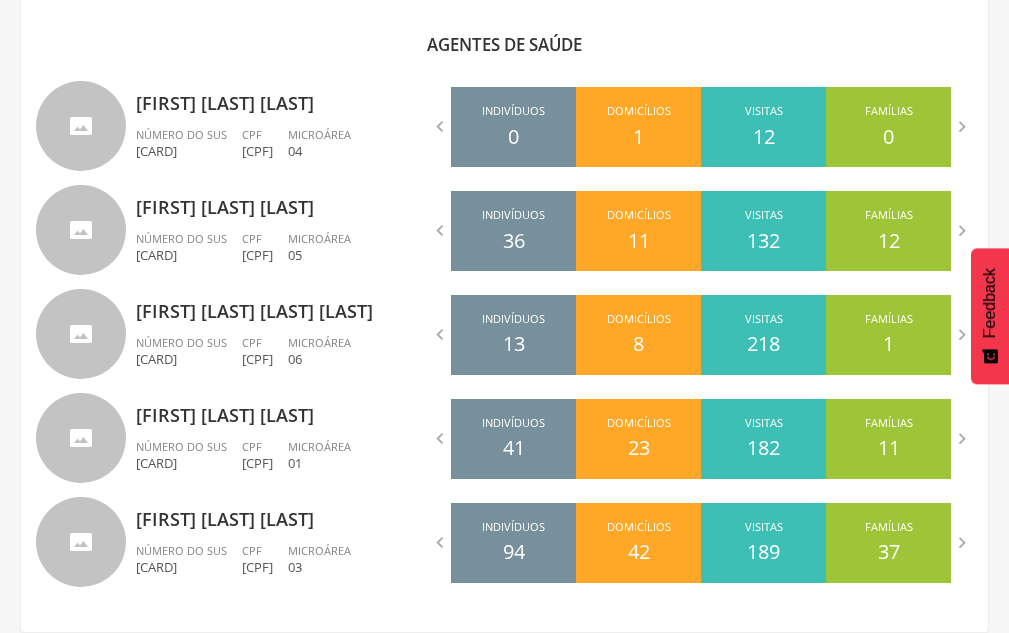 type 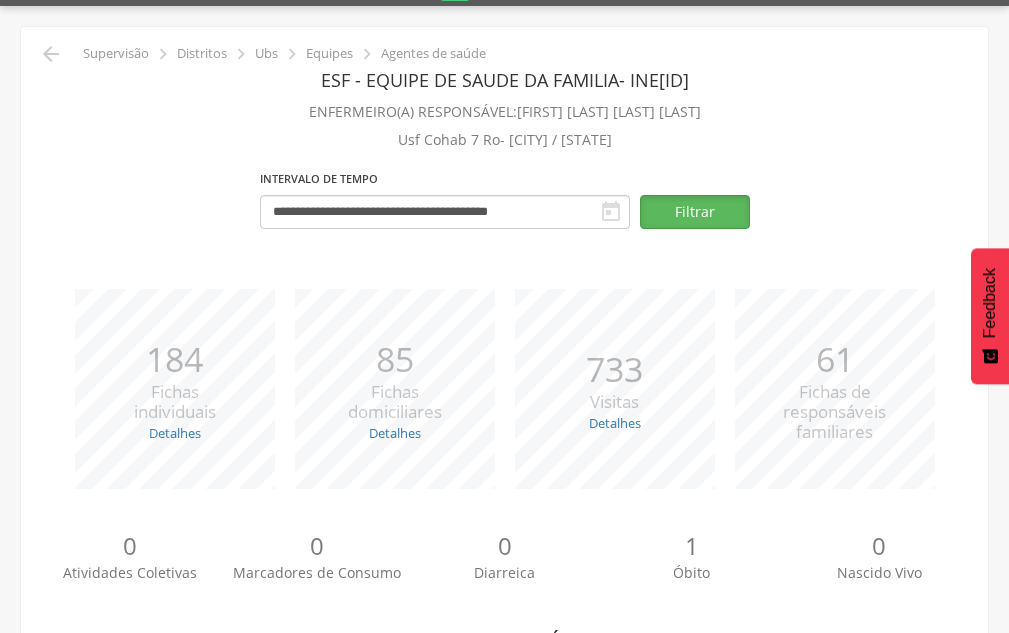 scroll, scrollTop: 0, scrollLeft: 0, axis: both 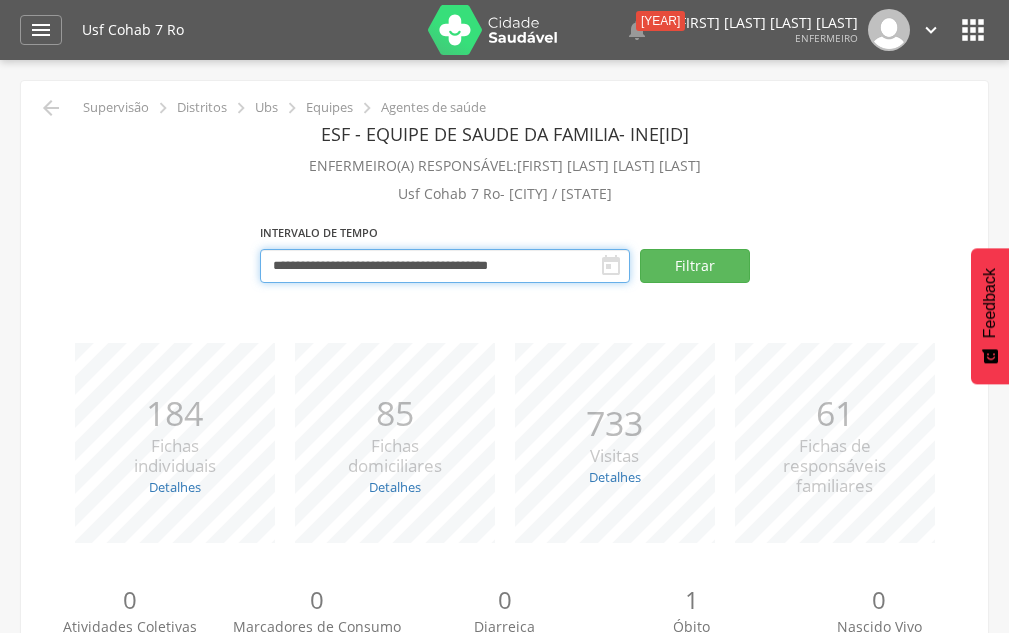 click on "**********" at bounding box center (445, 266) 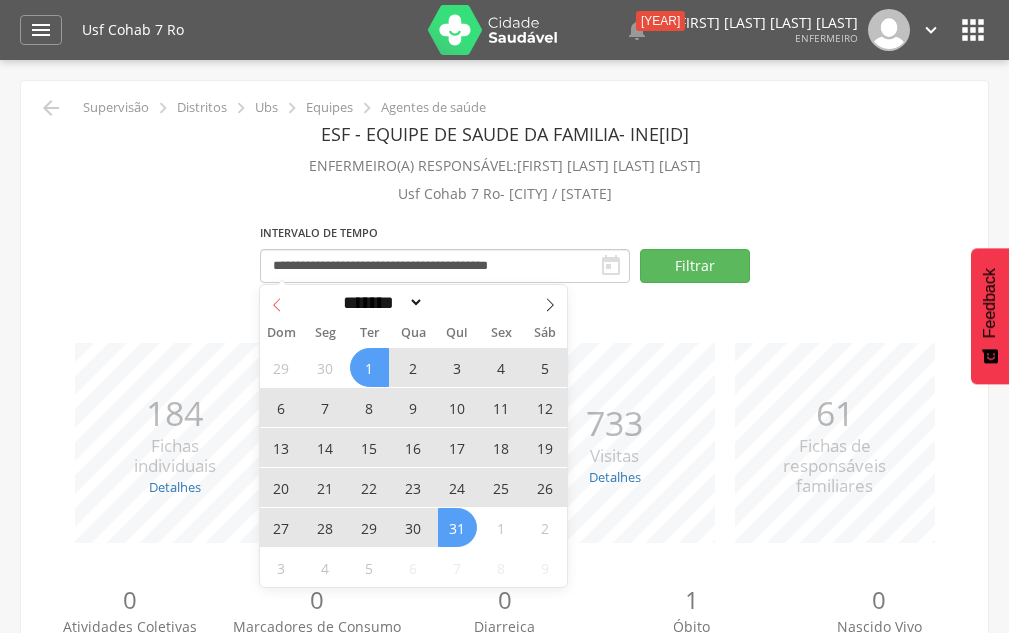 click 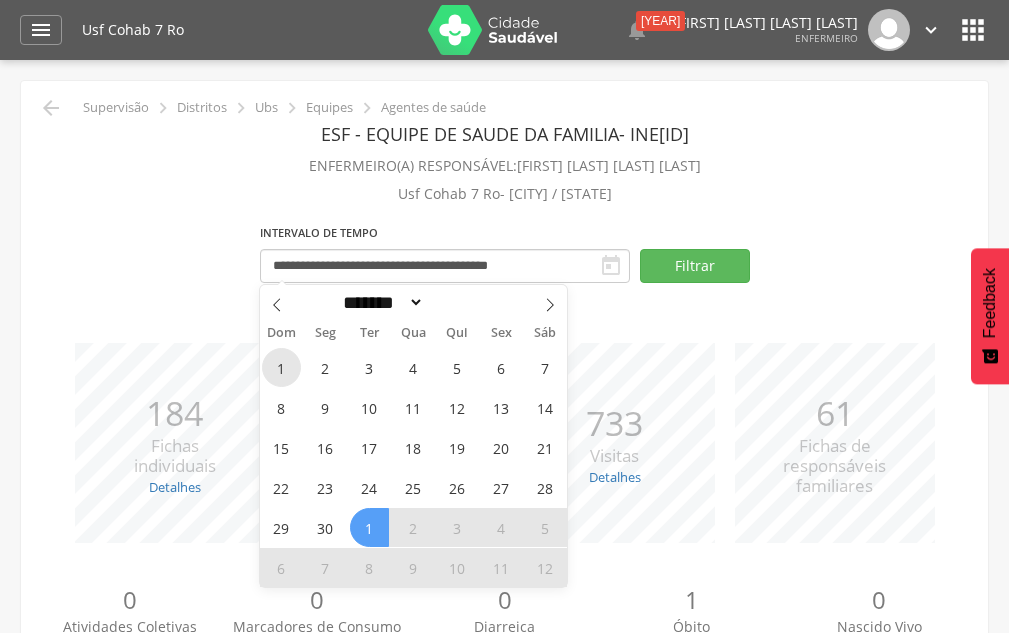 click on "1" at bounding box center (281, 367) 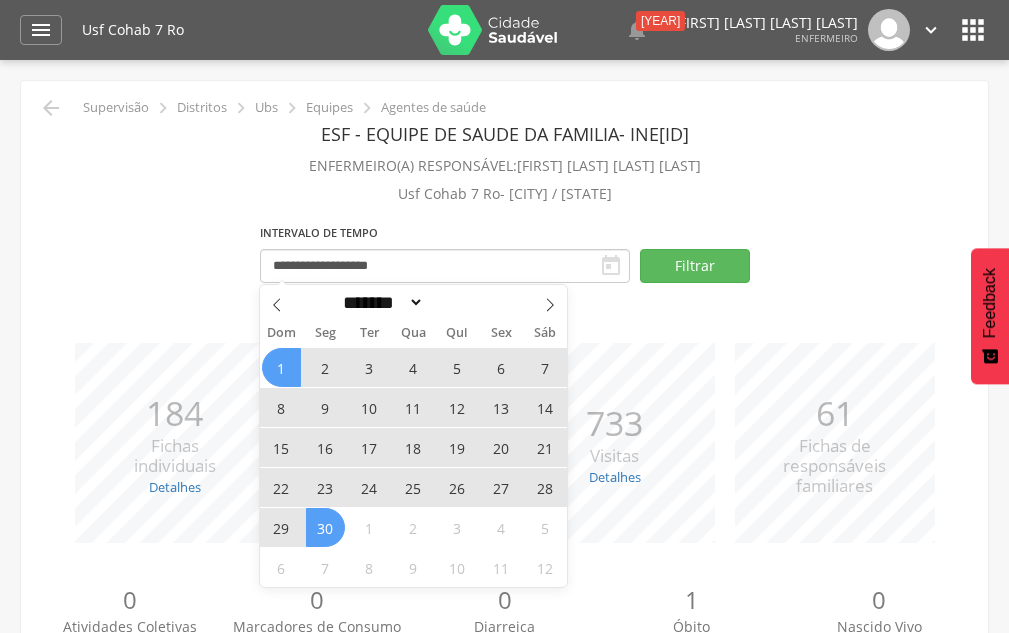 click on "30" at bounding box center [325, 527] 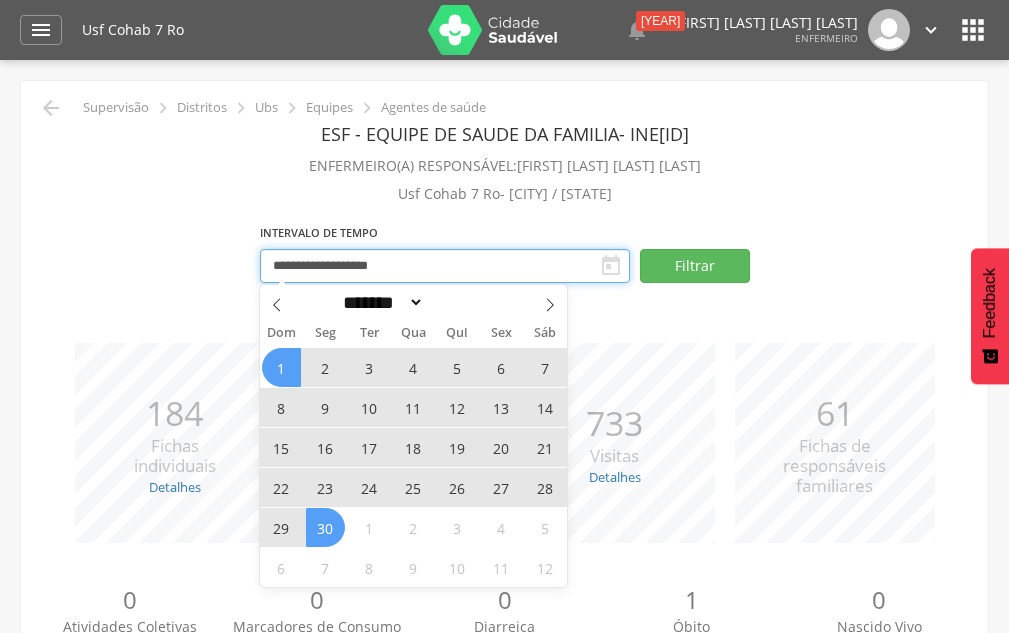 type on "**********" 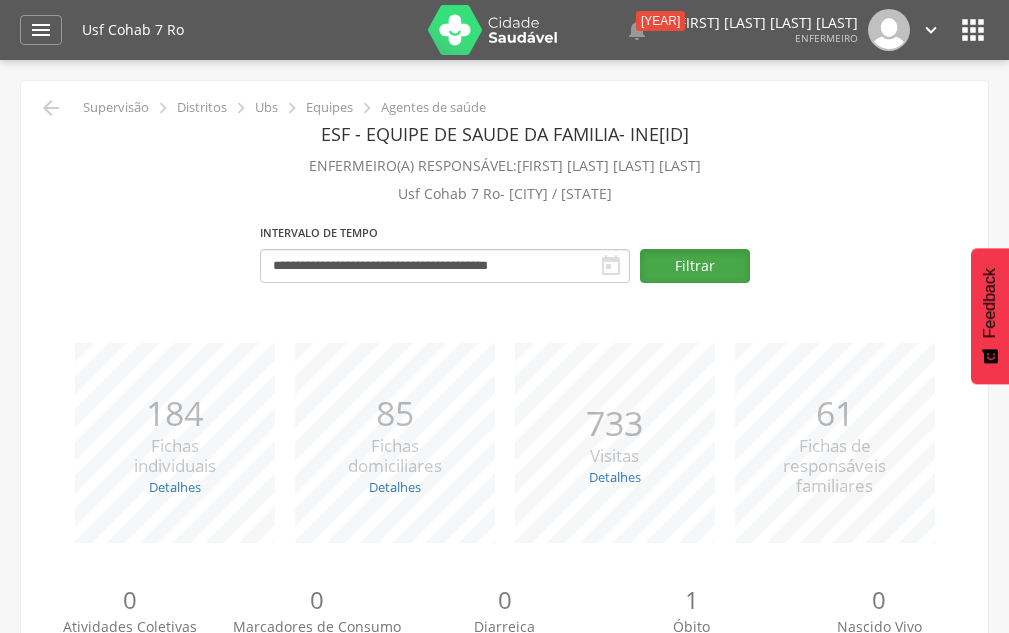 click on "Filtrar" at bounding box center (695, 266) 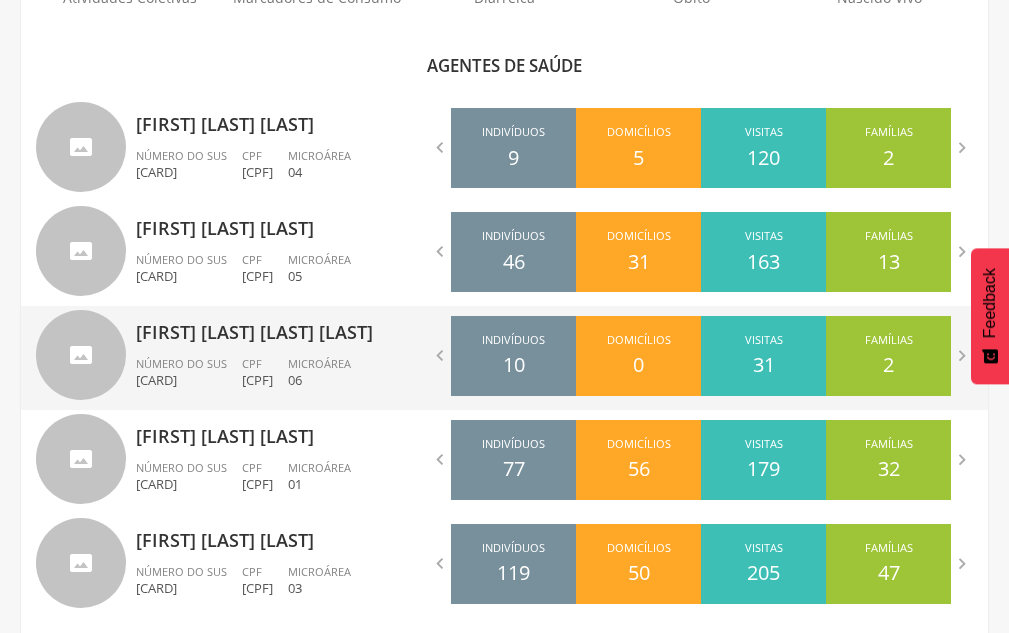scroll, scrollTop: 650, scrollLeft: 0, axis: vertical 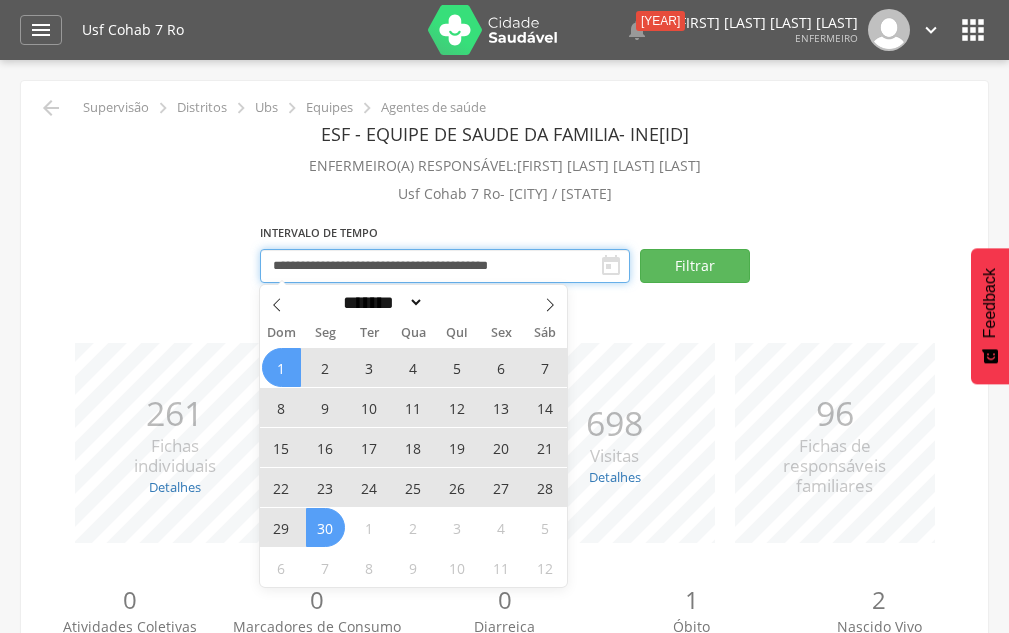 click on "**********" at bounding box center [445, 266] 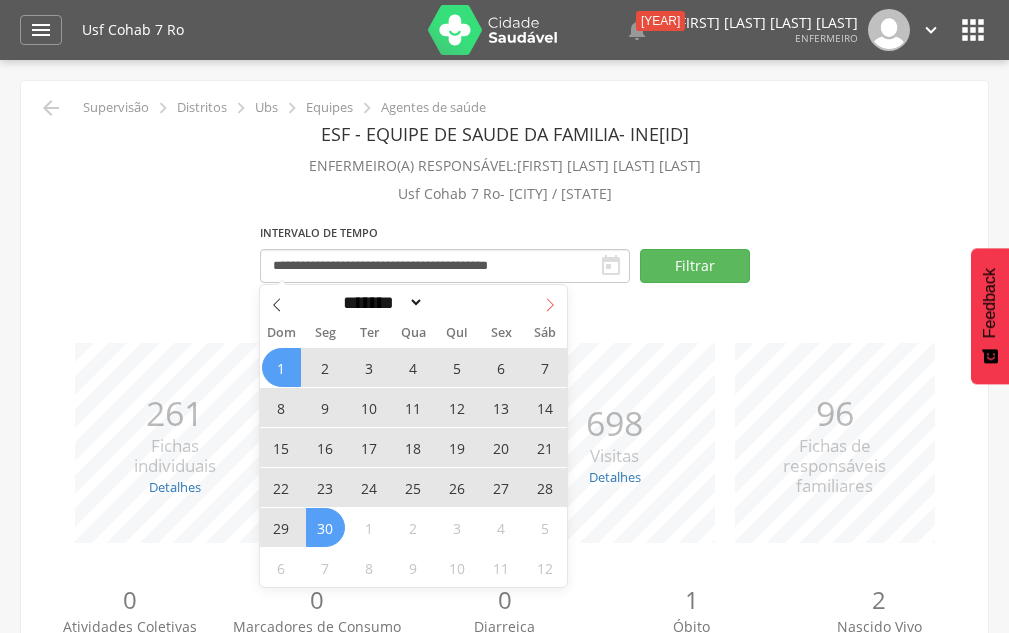 click 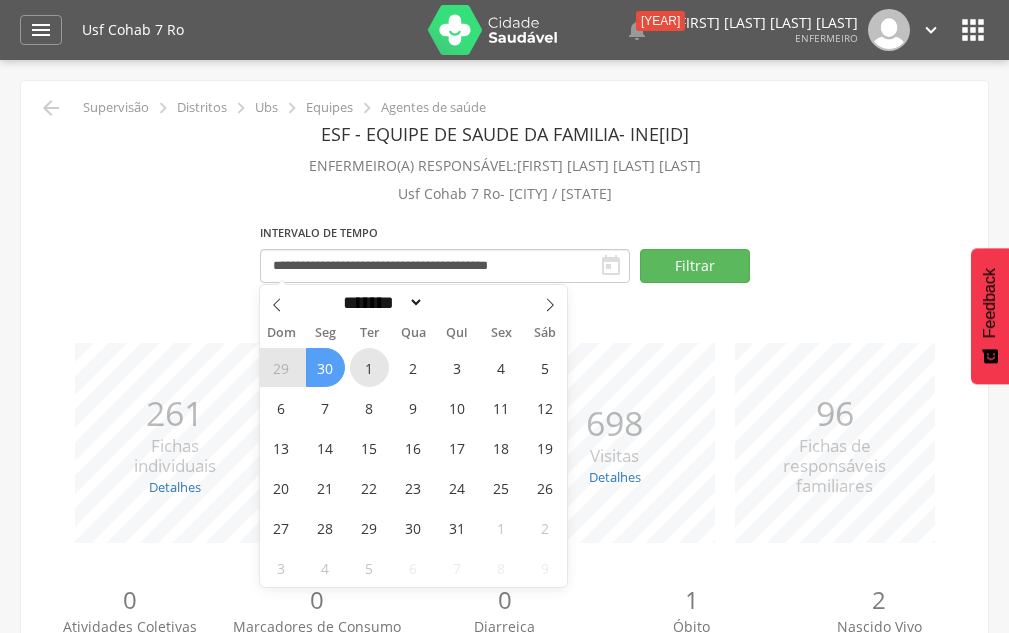 drag, startPoint x: 365, startPoint y: 355, endPoint x: 372, endPoint y: 378, distance: 24.04163 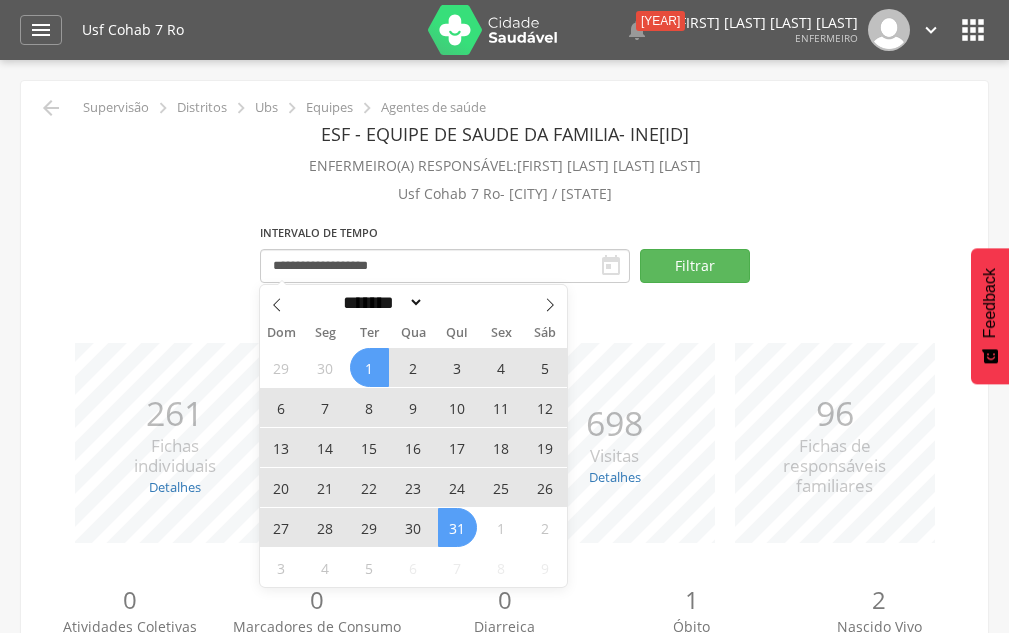 click on "31" at bounding box center (457, 527) 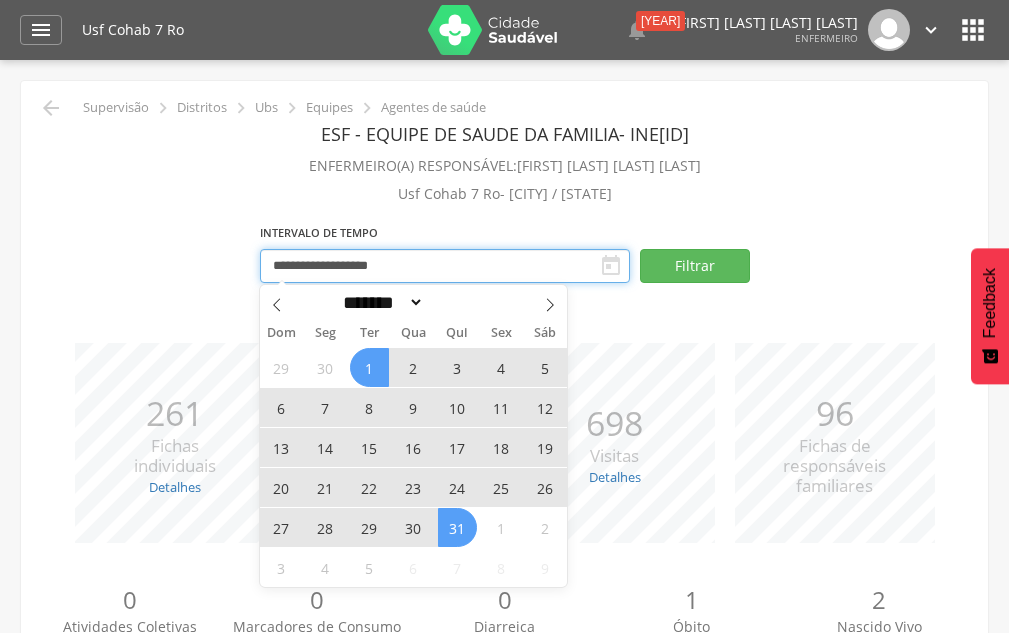 type on "**********" 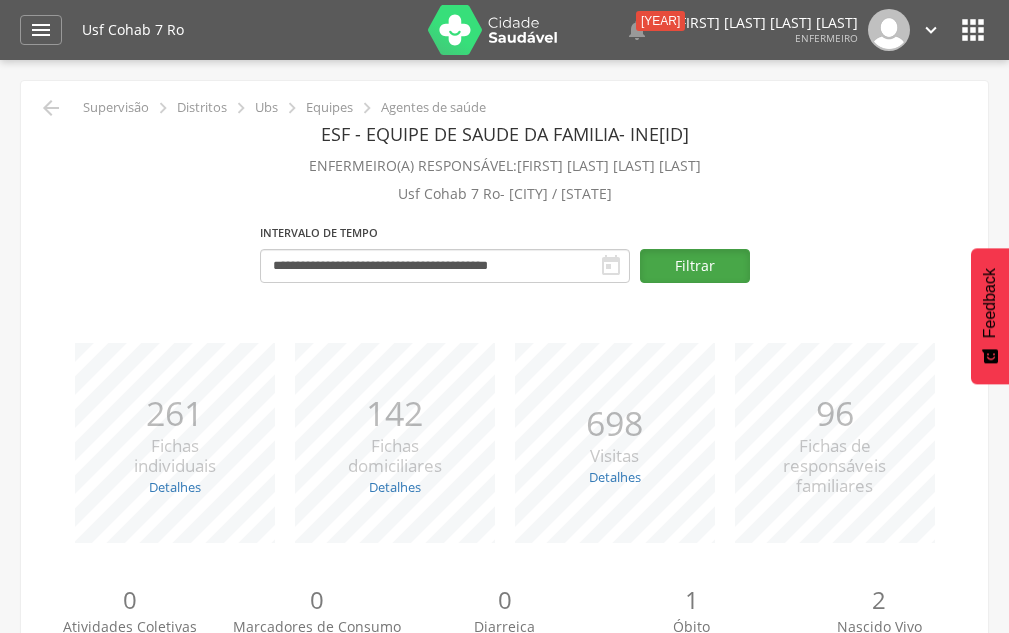 click on "Filtrar" at bounding box center (695, 266) 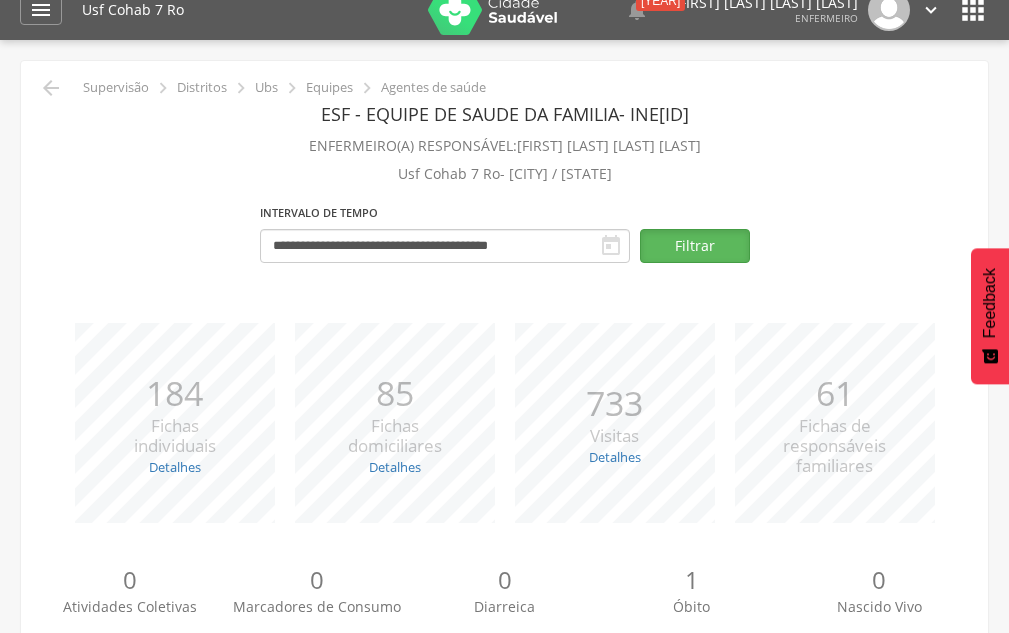scroll, scrollTop: 0, scrollLeft: 0, axis: both 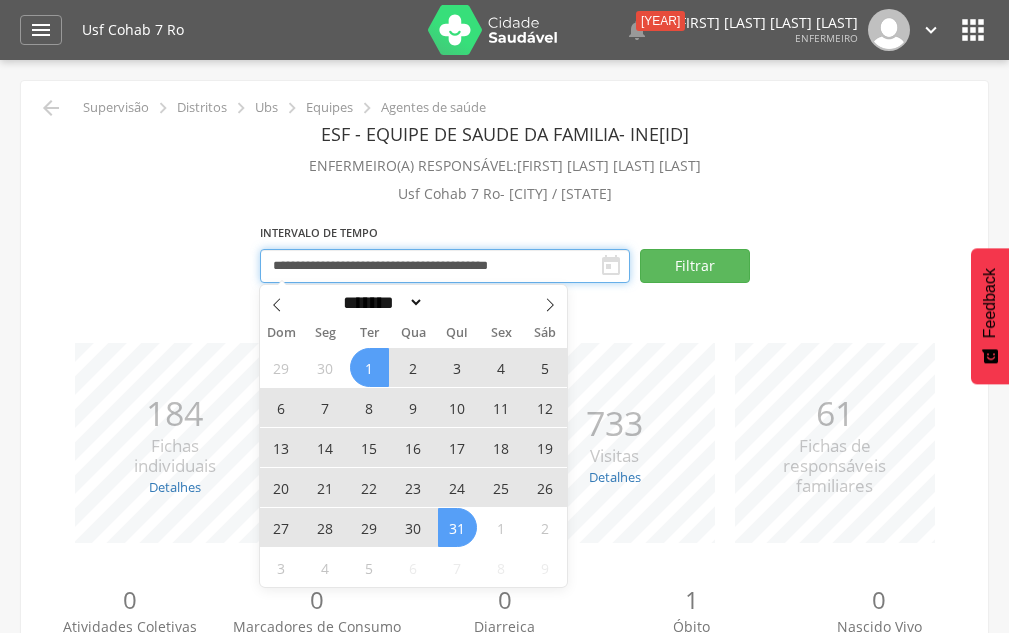 click on "**********" at bounding box center [445, 266] 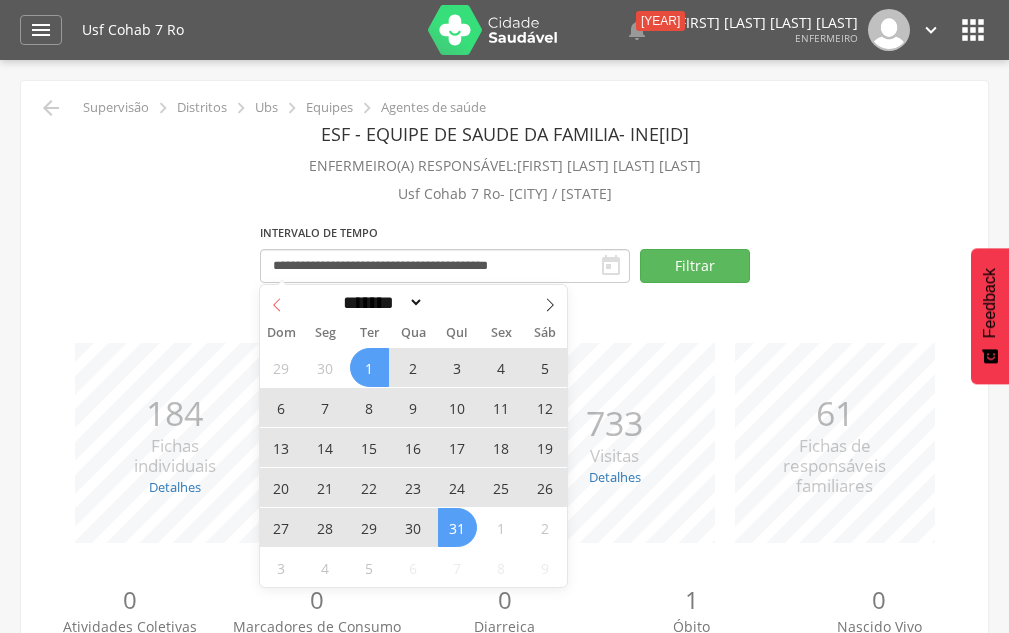 click 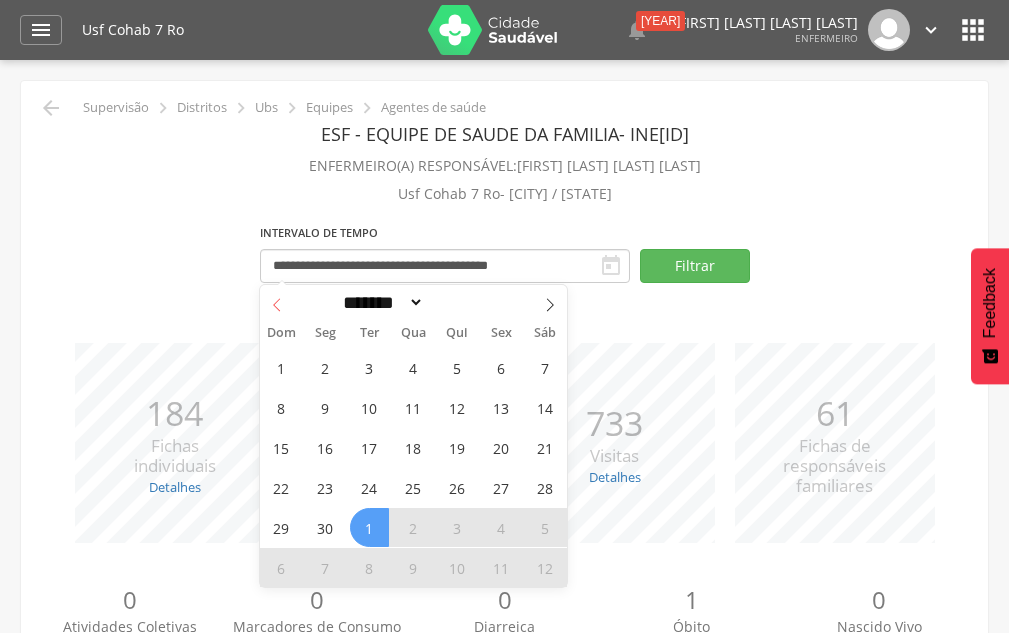 click 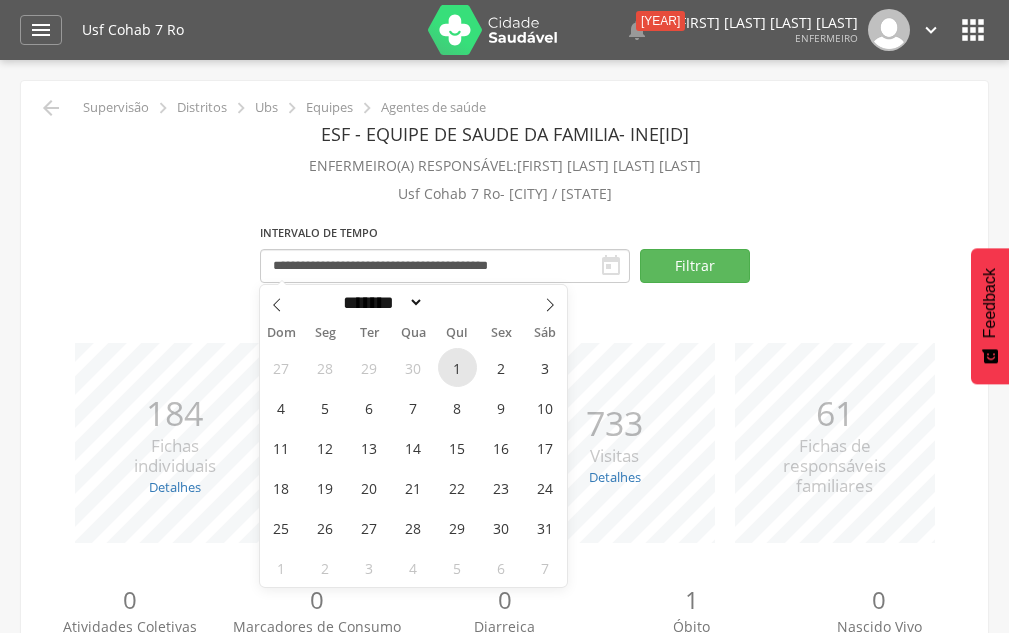 click on "1" at bounding box center [457, 367] 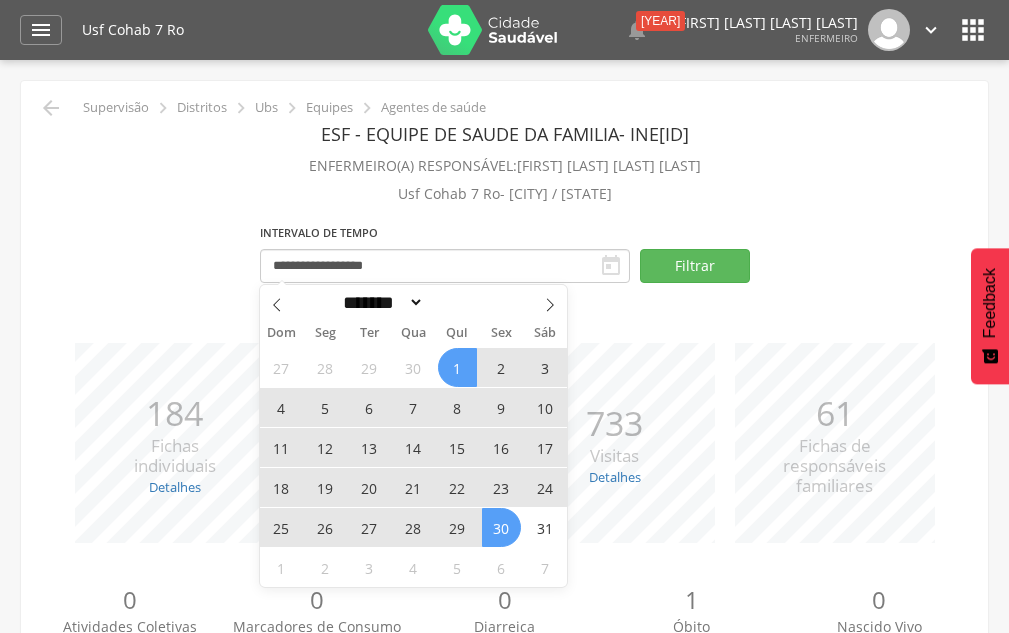 click on "30" at bounding box center (501, 527) 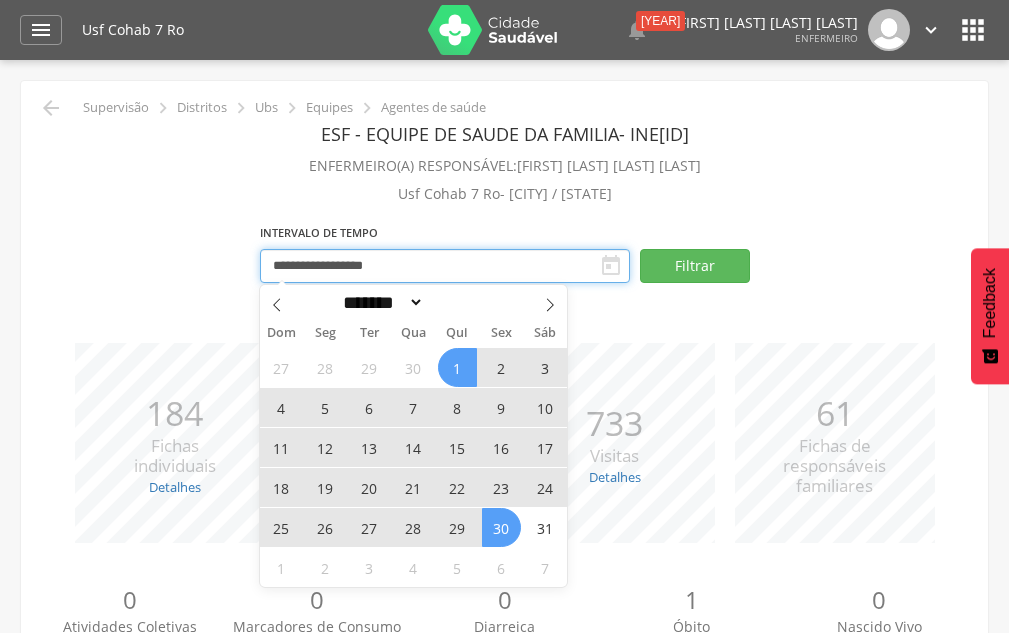 type on "**********" 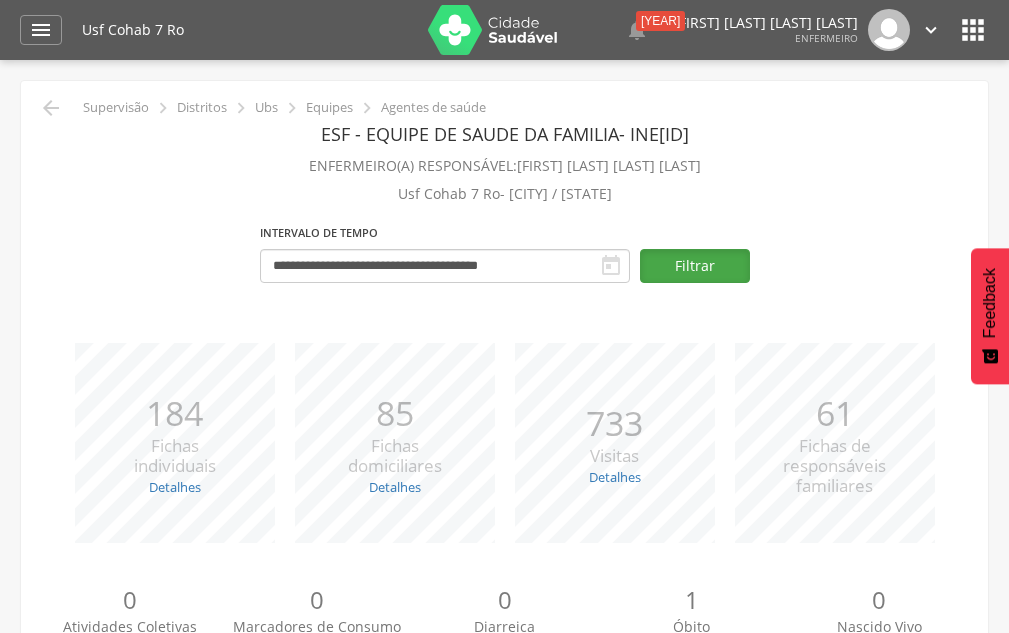 click on "Filtrar" at bounding box center (695, 266) 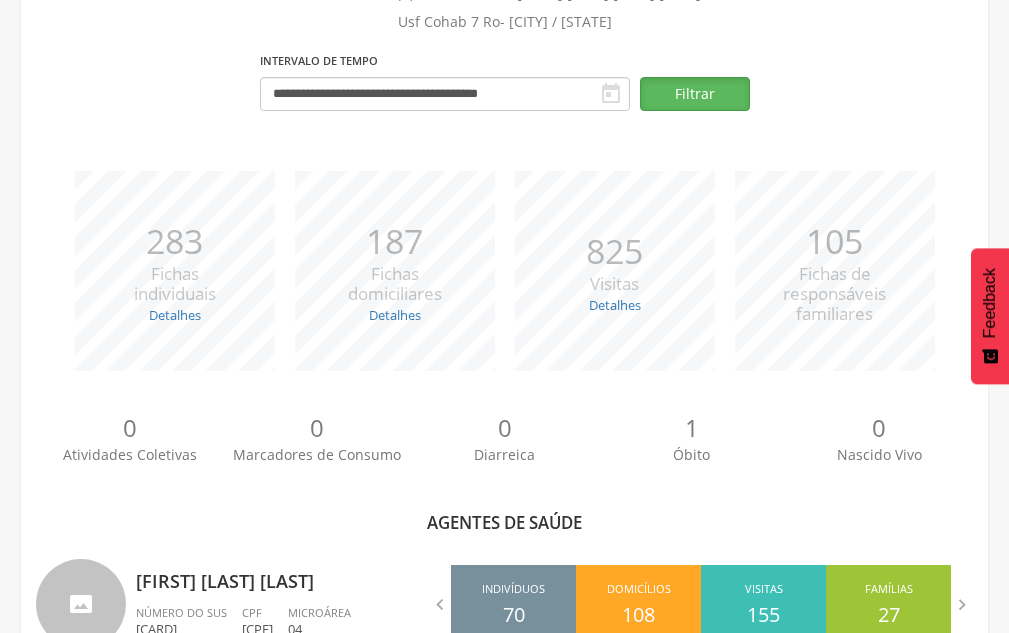 scroll, scrollTop: 150, scrollLeft: 0, axis: vertical 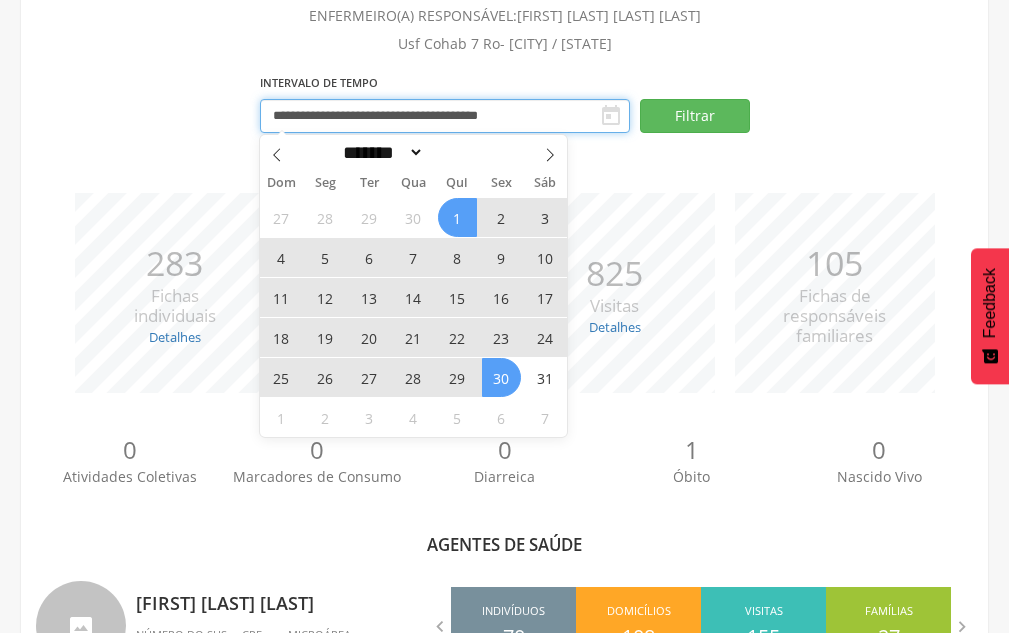 click on "**********" at bounding box center (445, 116) 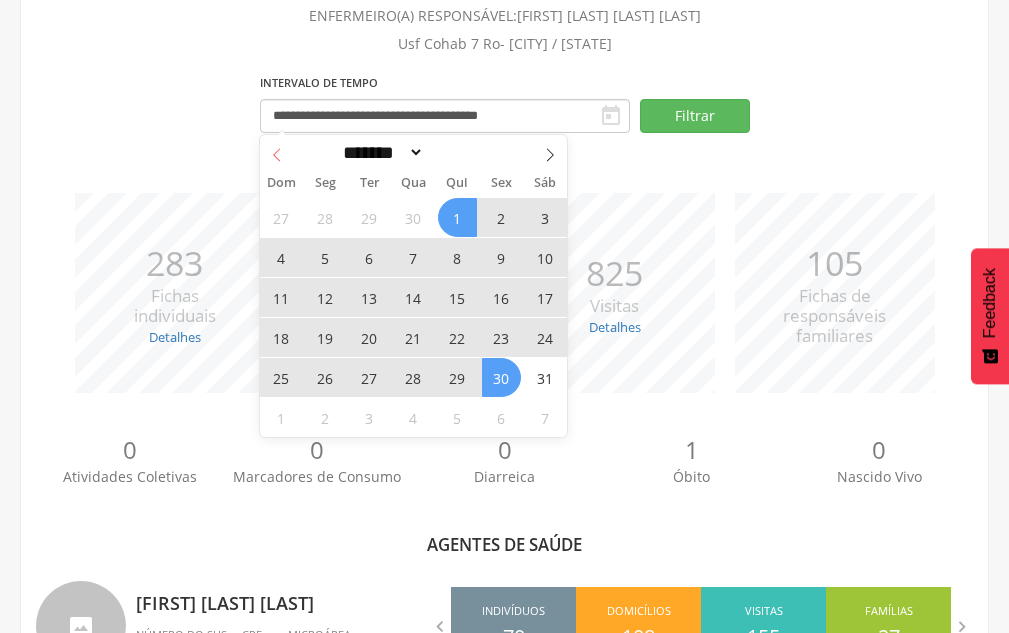 click at bounding box center (277, 152) 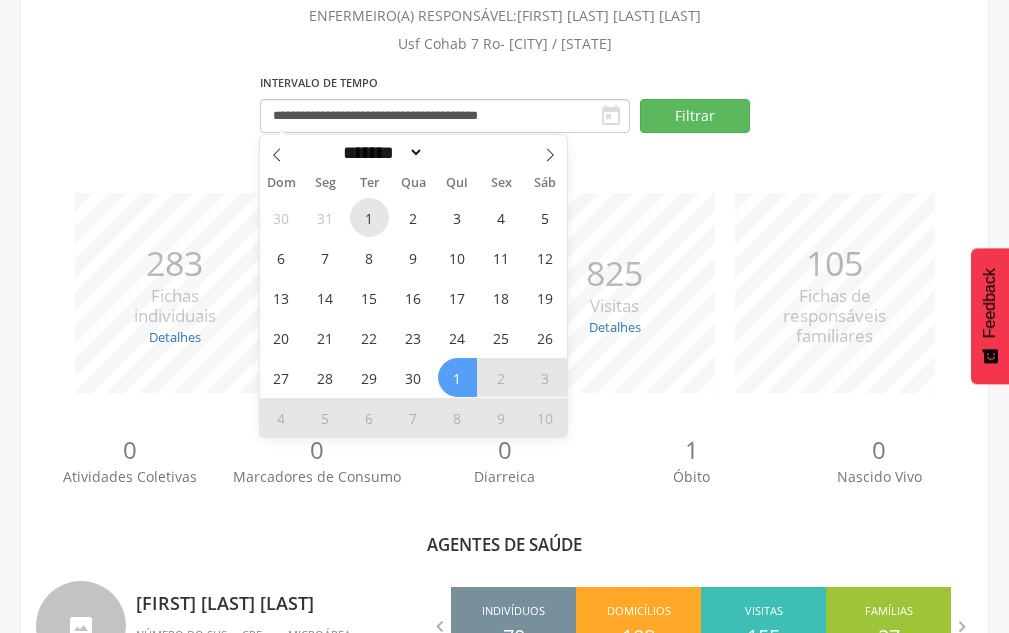 click on "1" at bounding box center [369, 217] 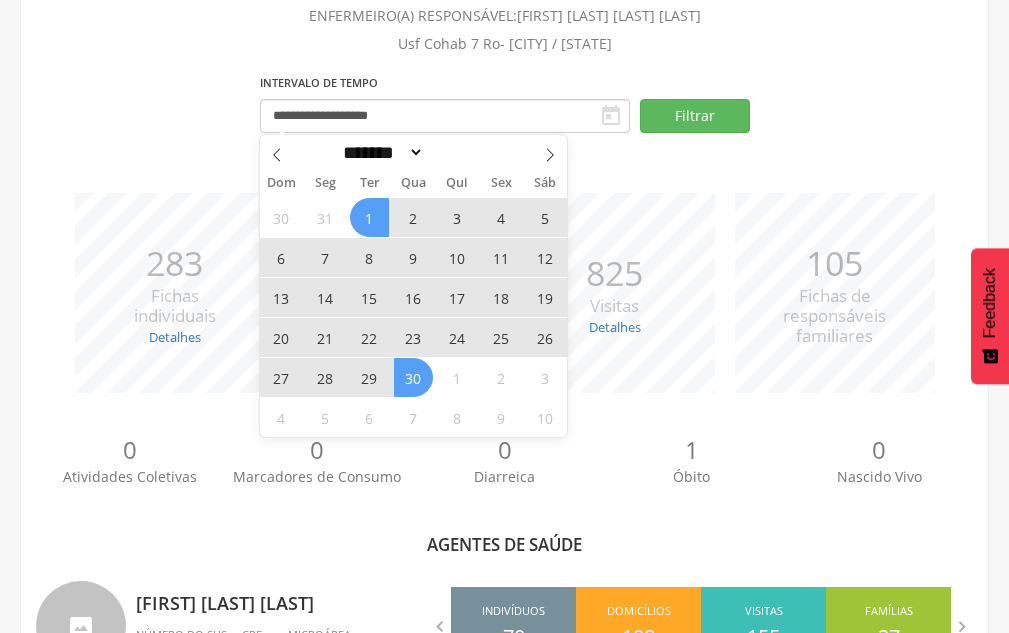 drag, startPoint x: 413, startPoint y: 384, endPoint x: 548, endPoint y: 316, distance: 151.15886 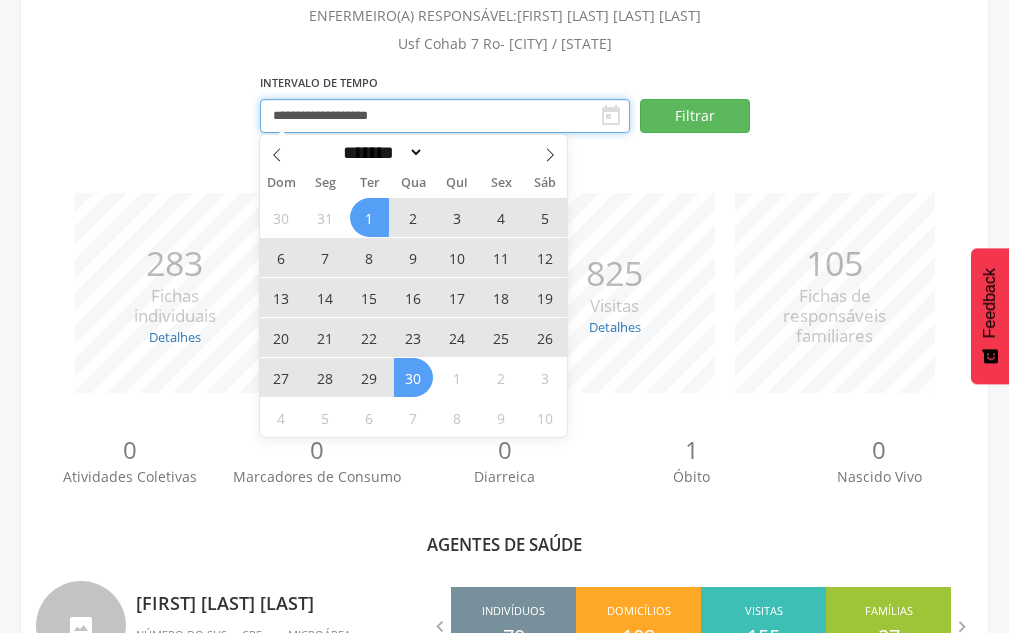 type on "**********" 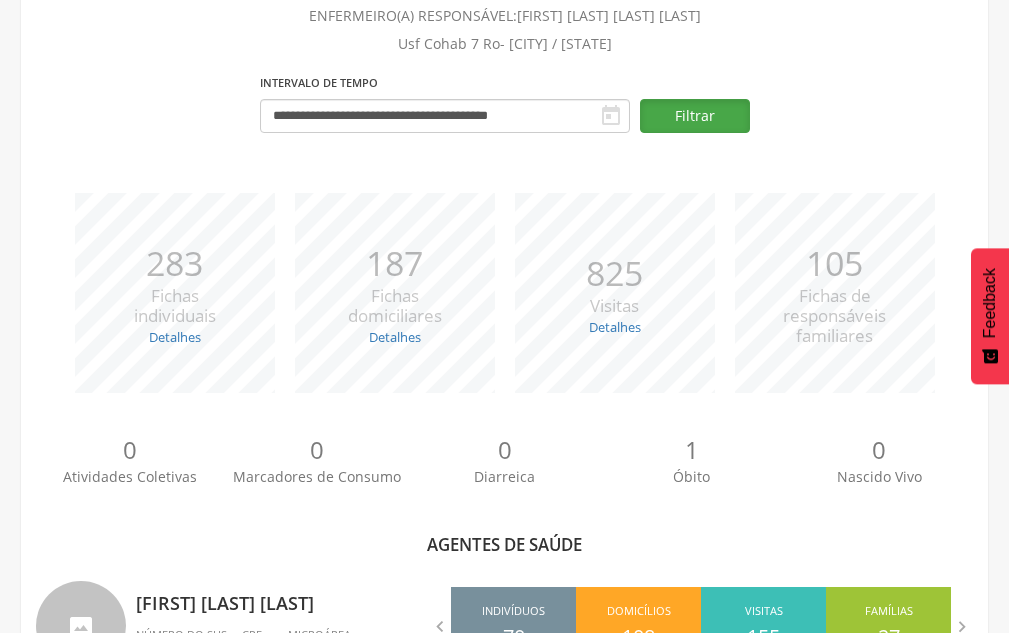 click on "Filtrar" at bounding box center (695, 116) 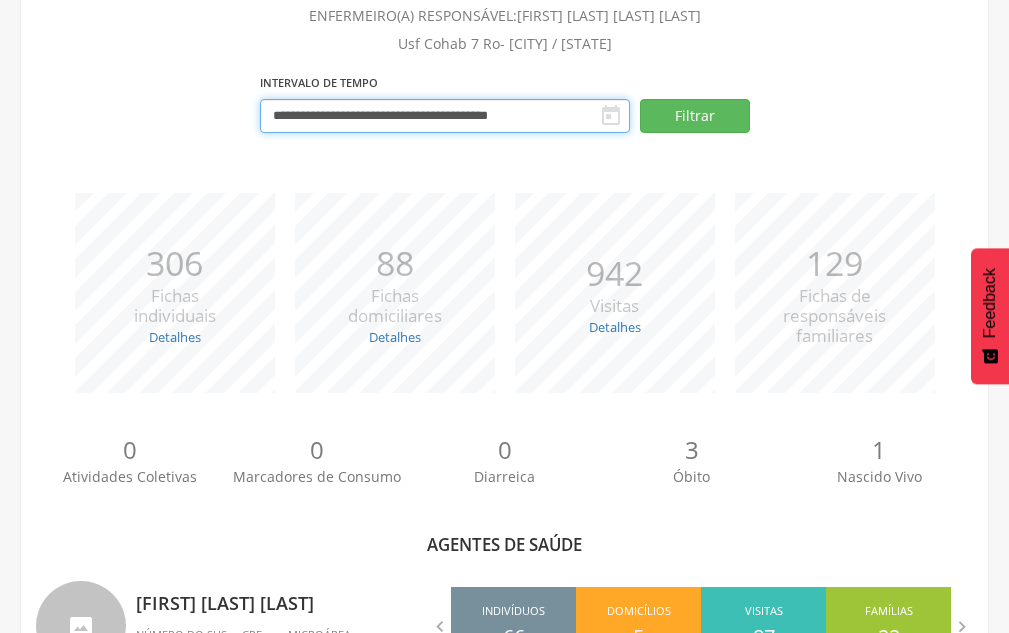 click on "**********" at bounding box center (445, 116) 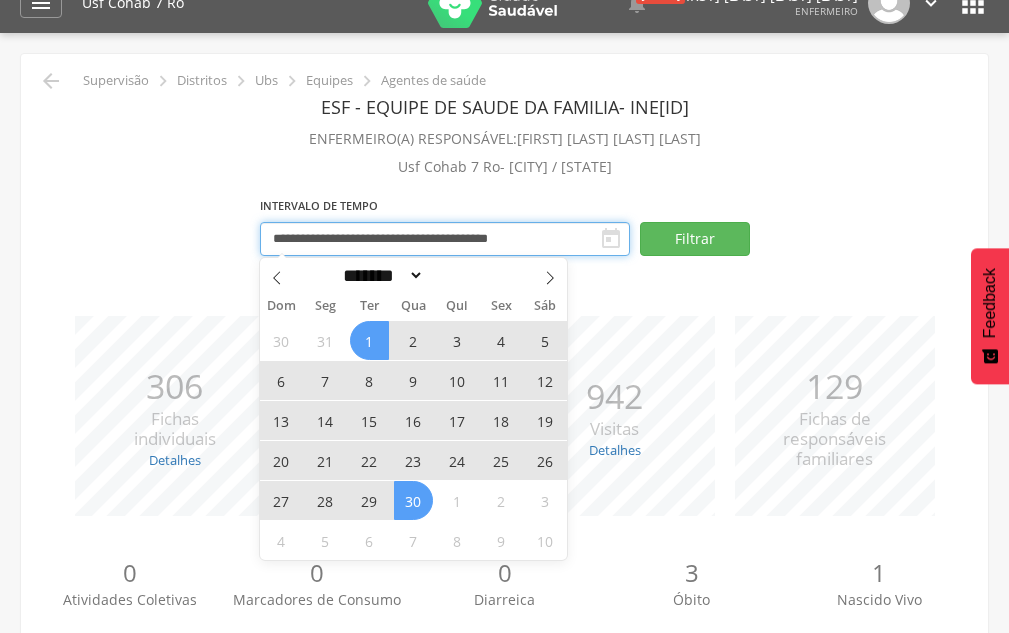 scroll, scrollTop: 0, scrollLeft: 0, axis: both 